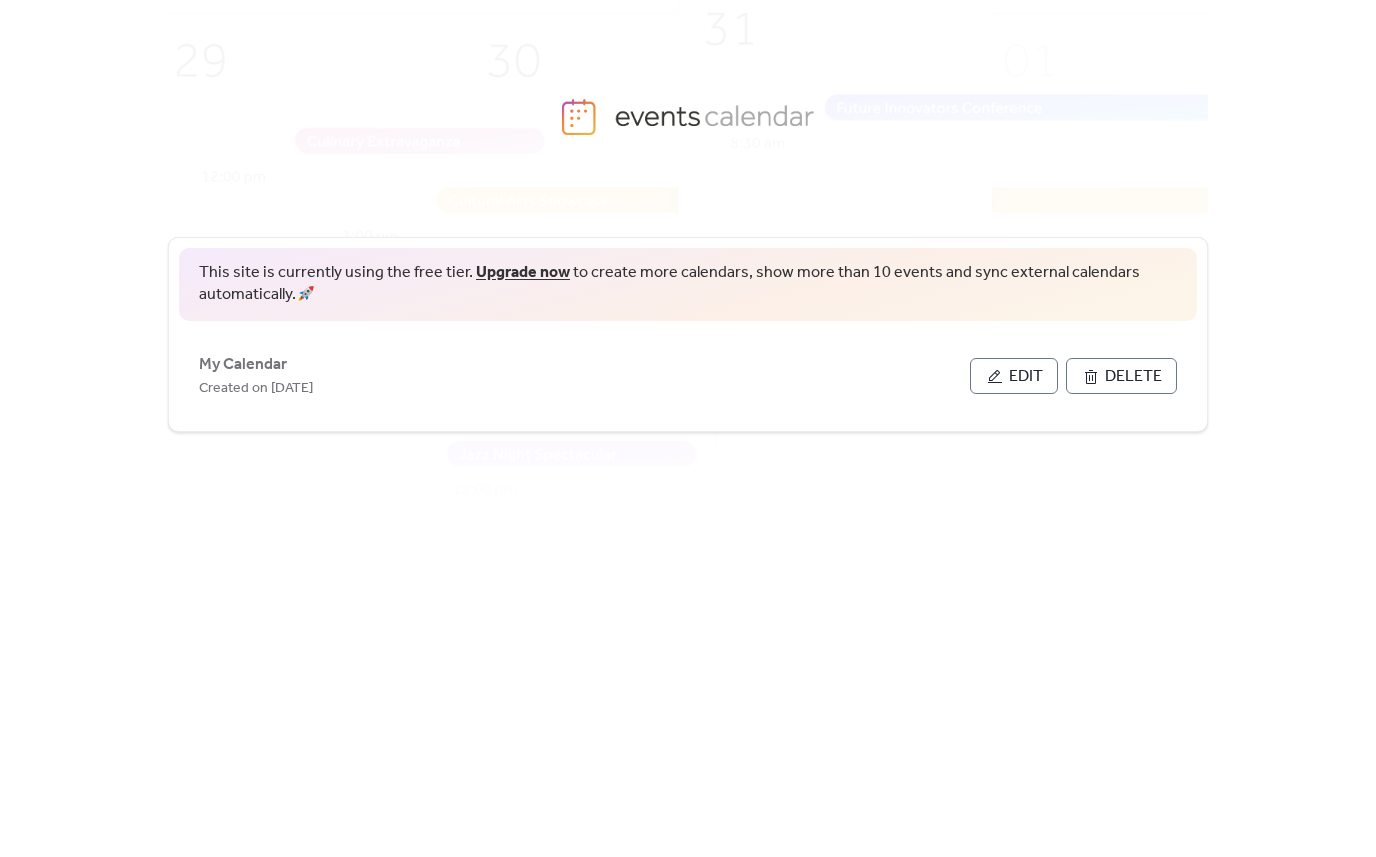 scroll, scrollTop: 0, scrollLeft: 0, axis: both 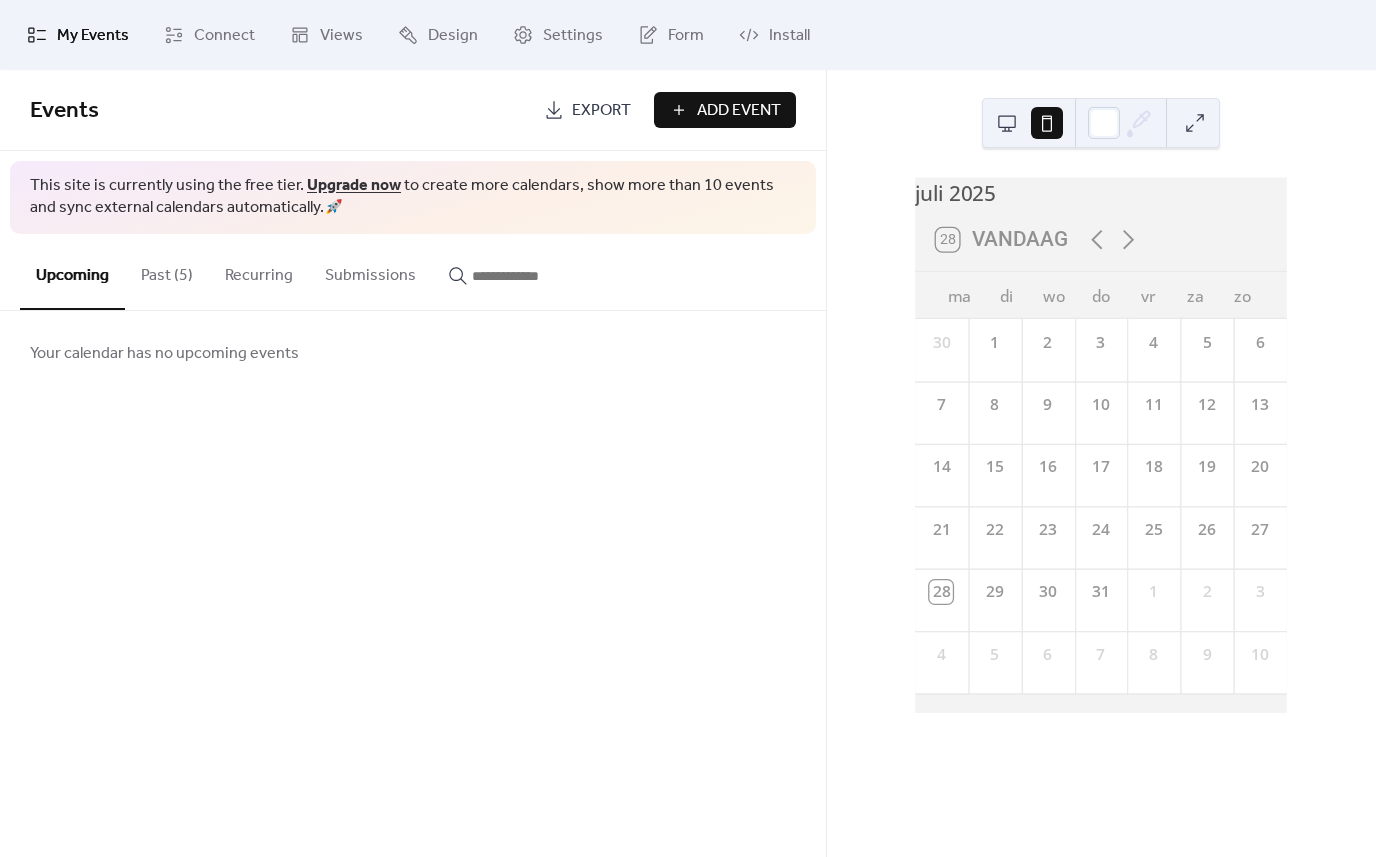 click on "Add Event" at bounding box center (739, 111) 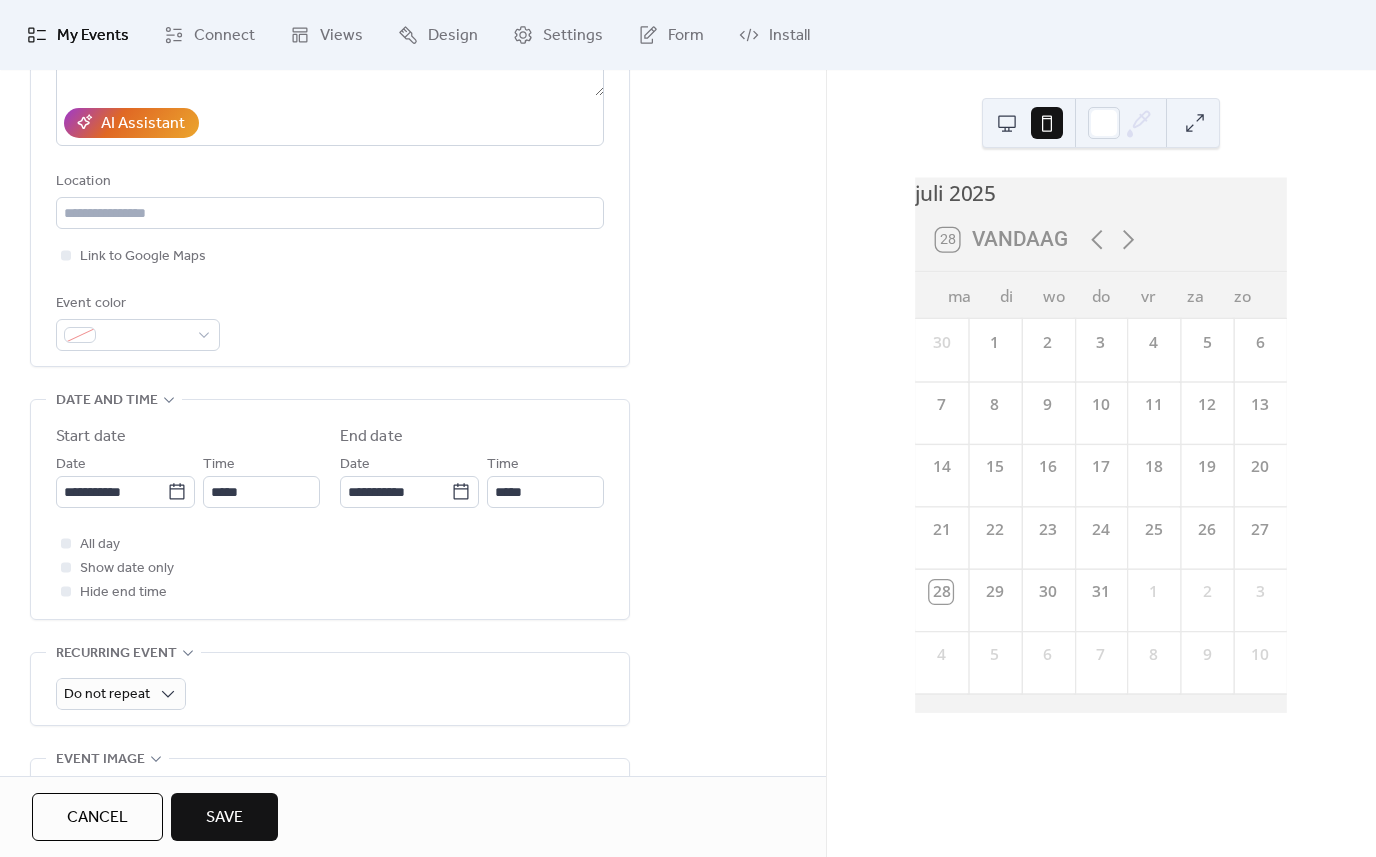scroll, scrollTop: 379, scrollLeft: 0, axis: vertical 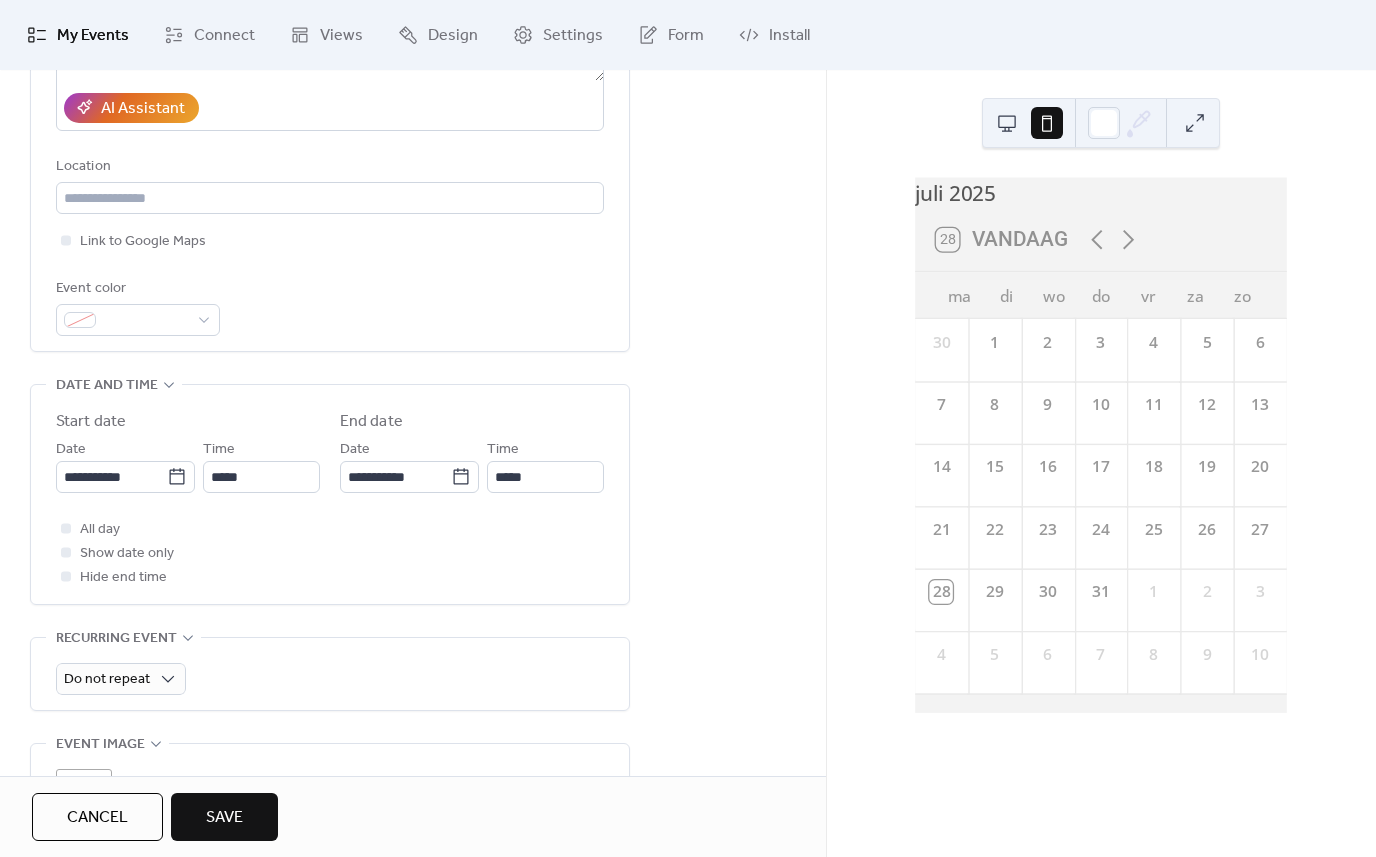 type on "**********" 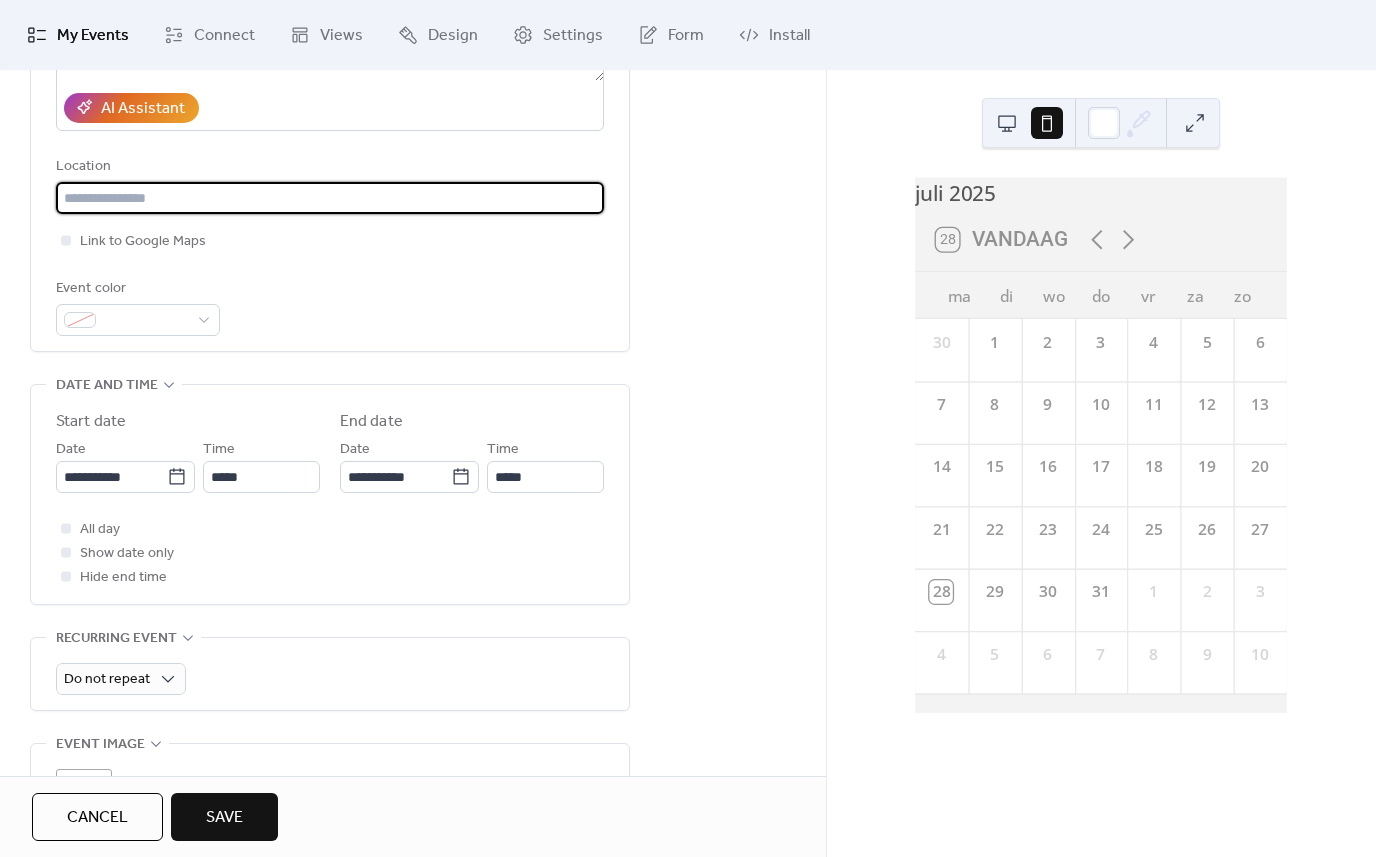 click at bounding box center (330, 198) 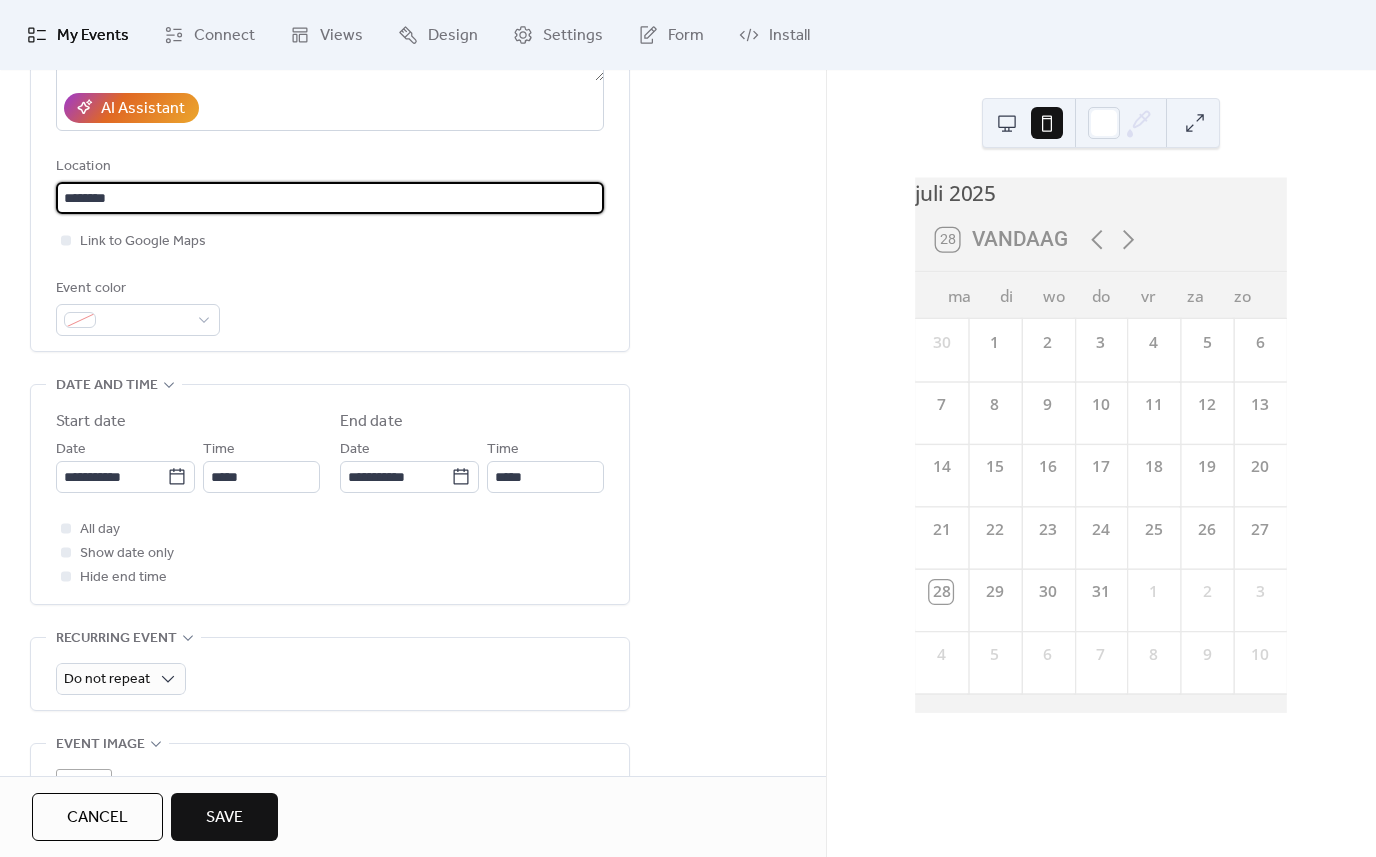 type on "********" 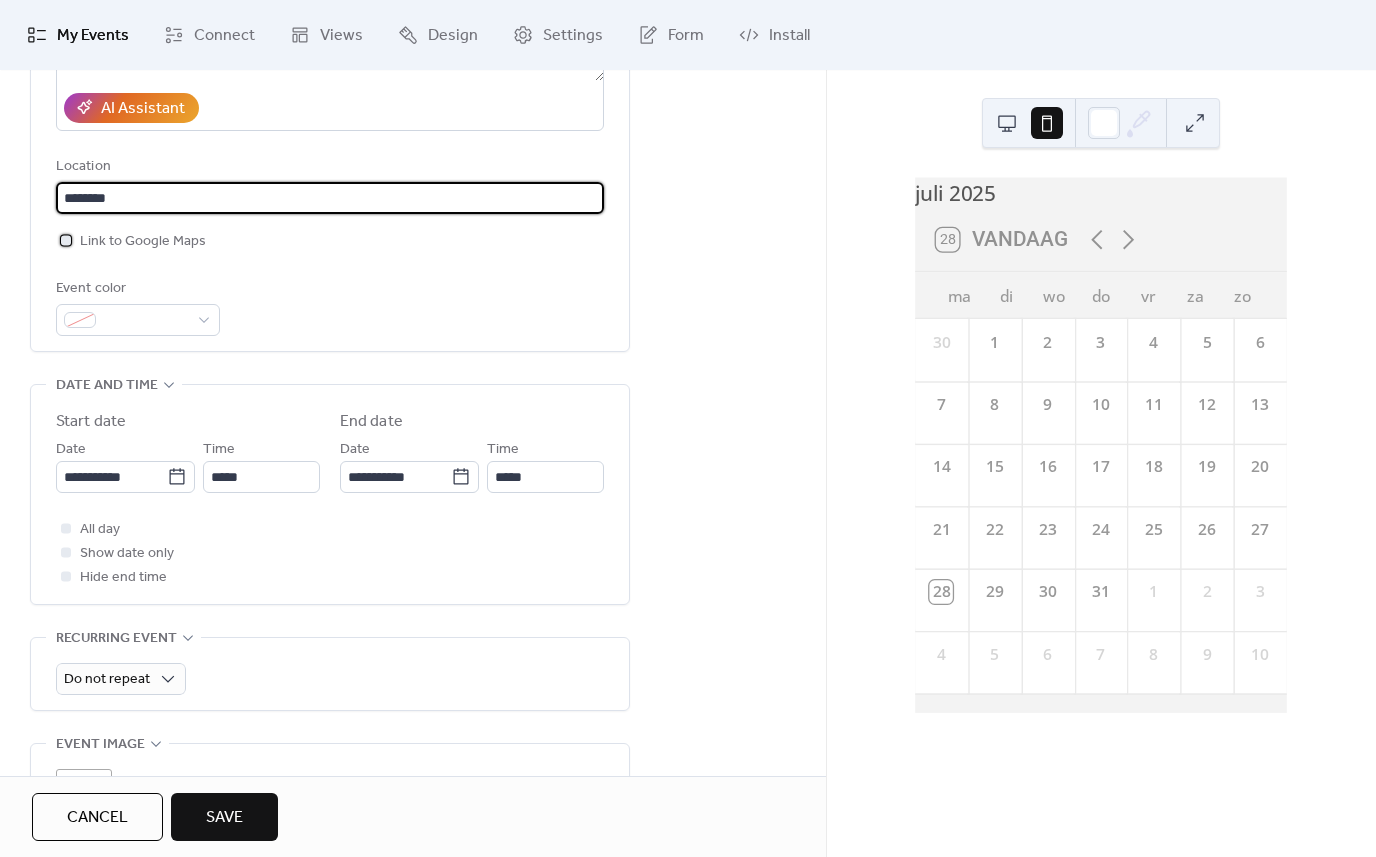 click on "Link to Google Maps" at bounding box center [143, 242] 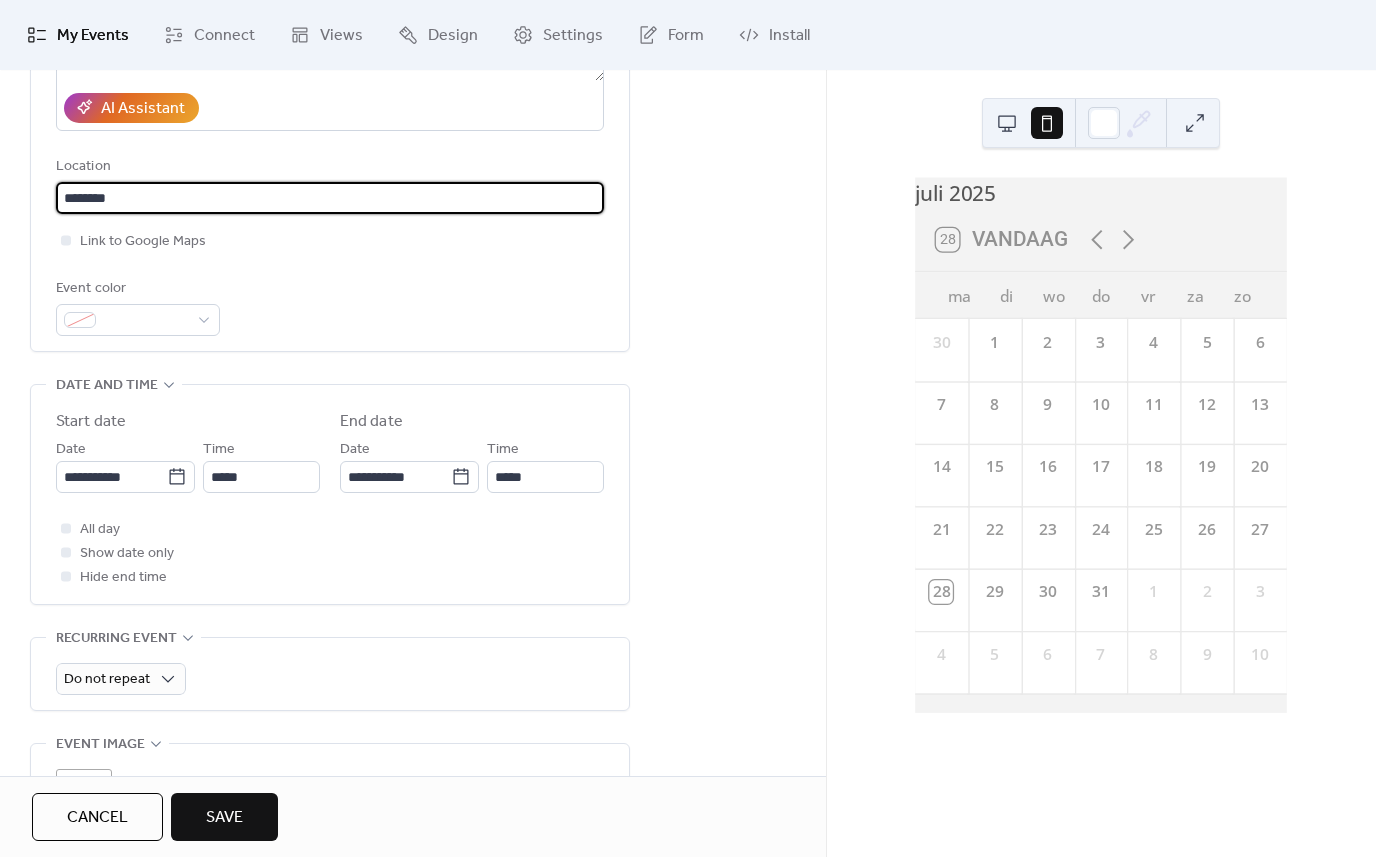 click on "********" at bounding box center [330, 198] 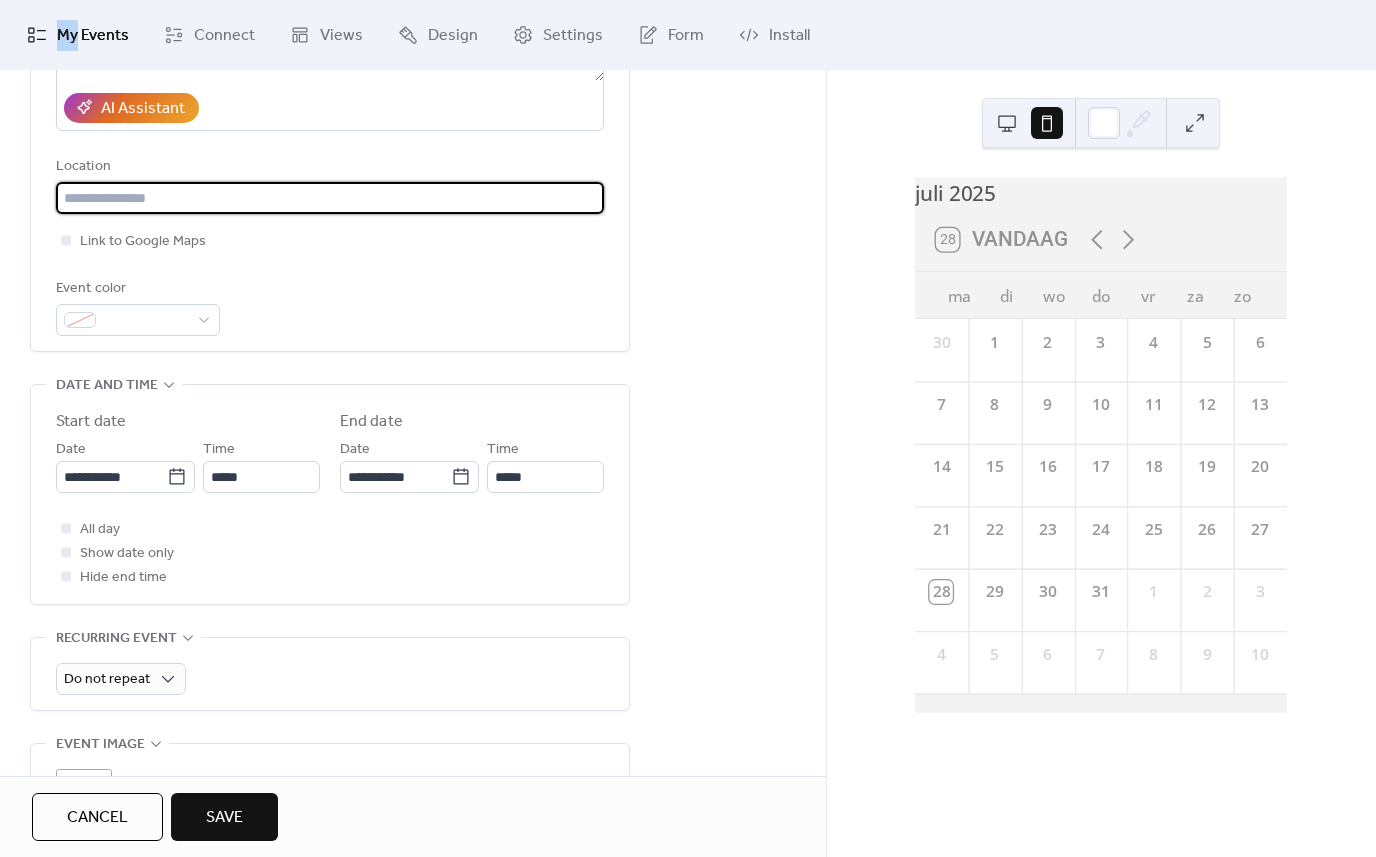 click at bounding box center [330, 198] 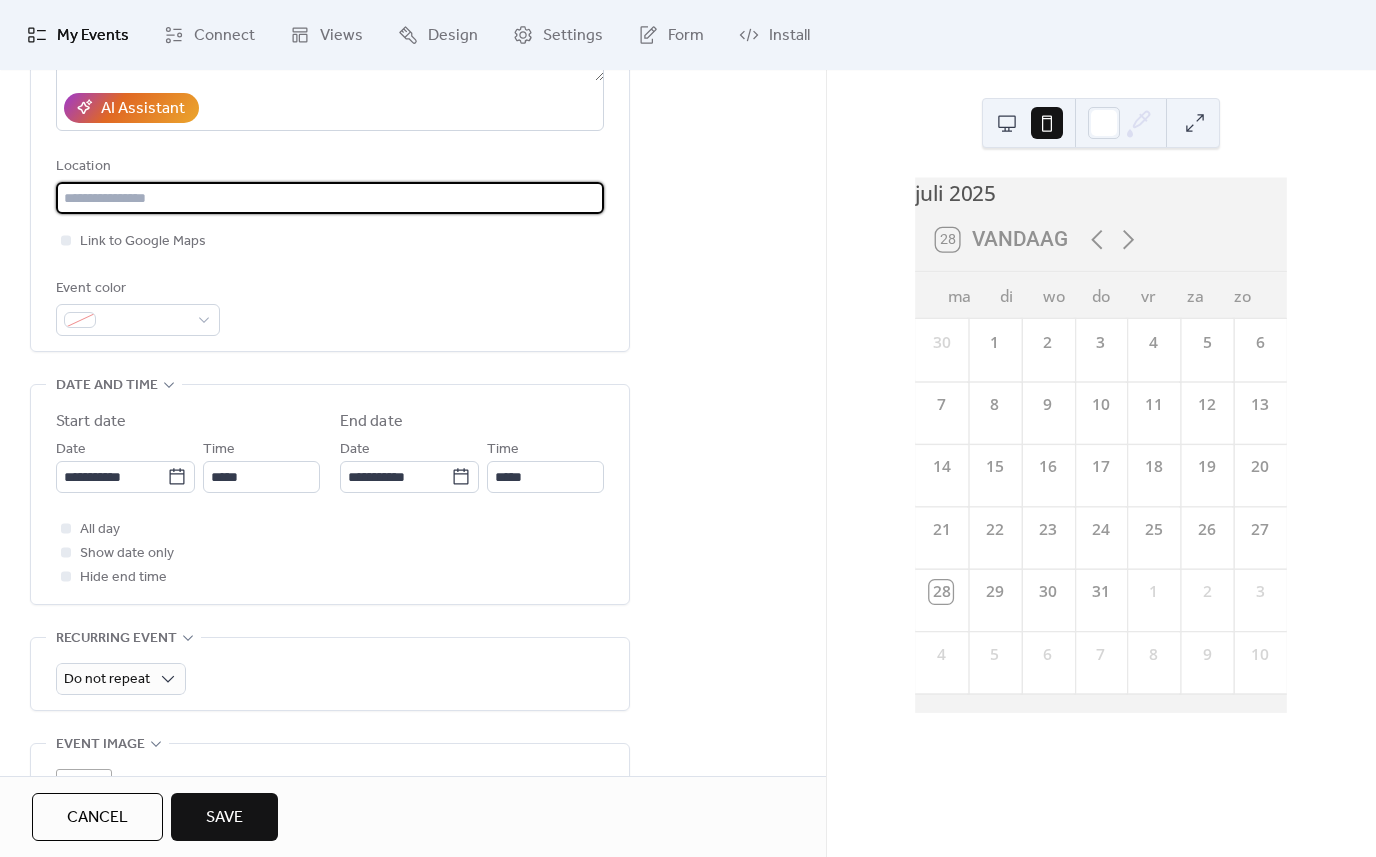 click at bounding box center [330, 198] 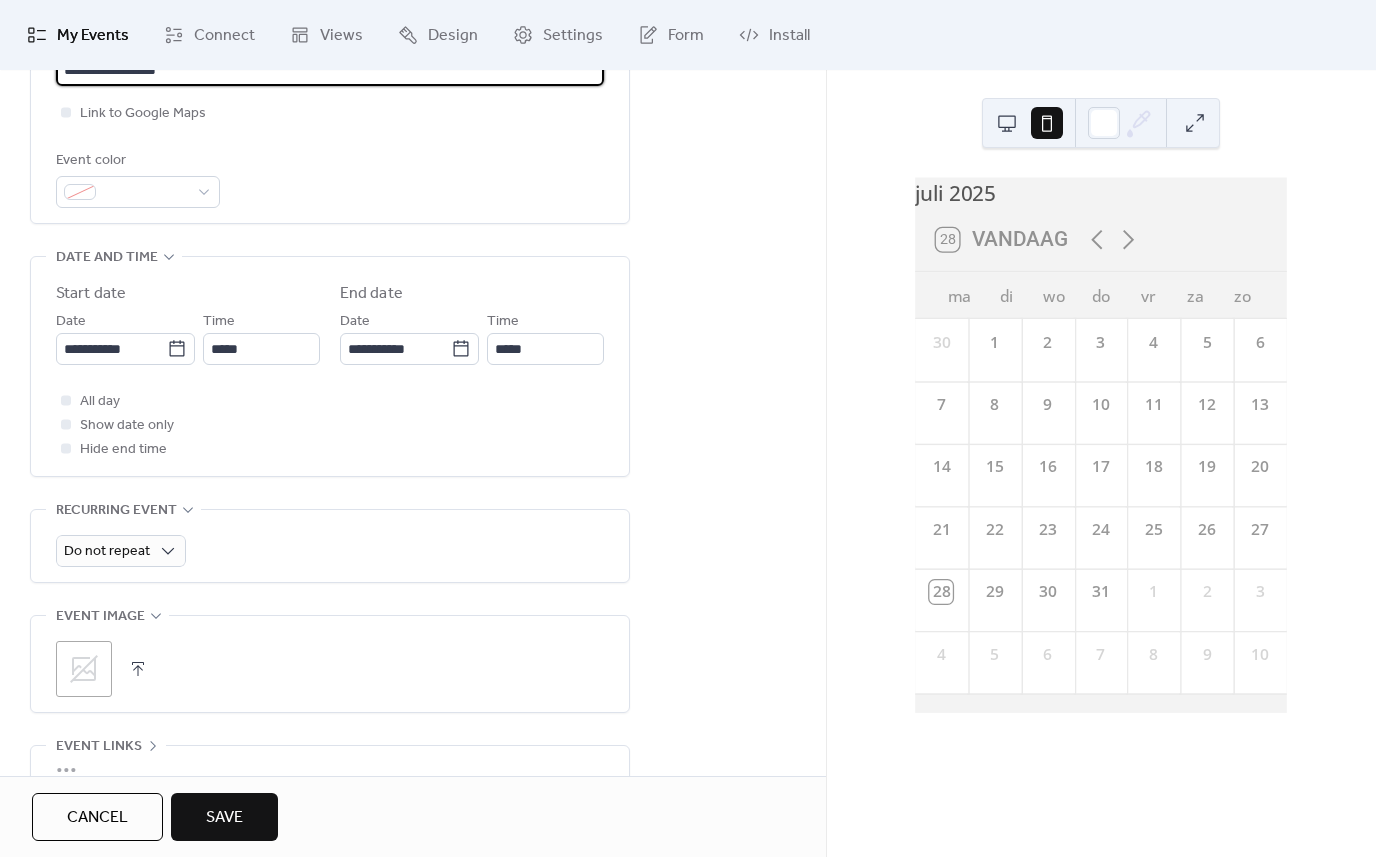 scroll, scrollTop: 510, scrollLeft: 0, axis: vertical 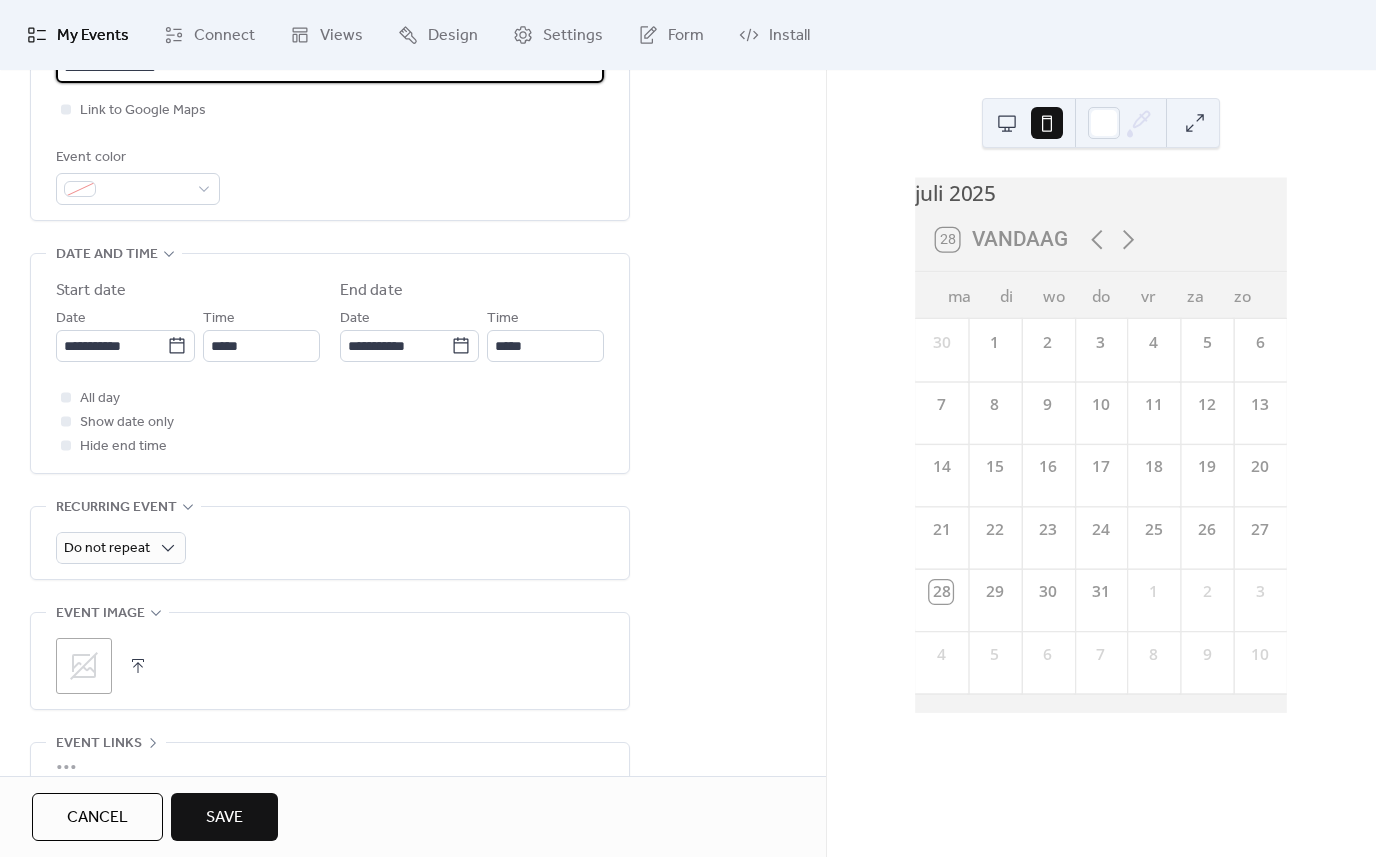 type on "**********" 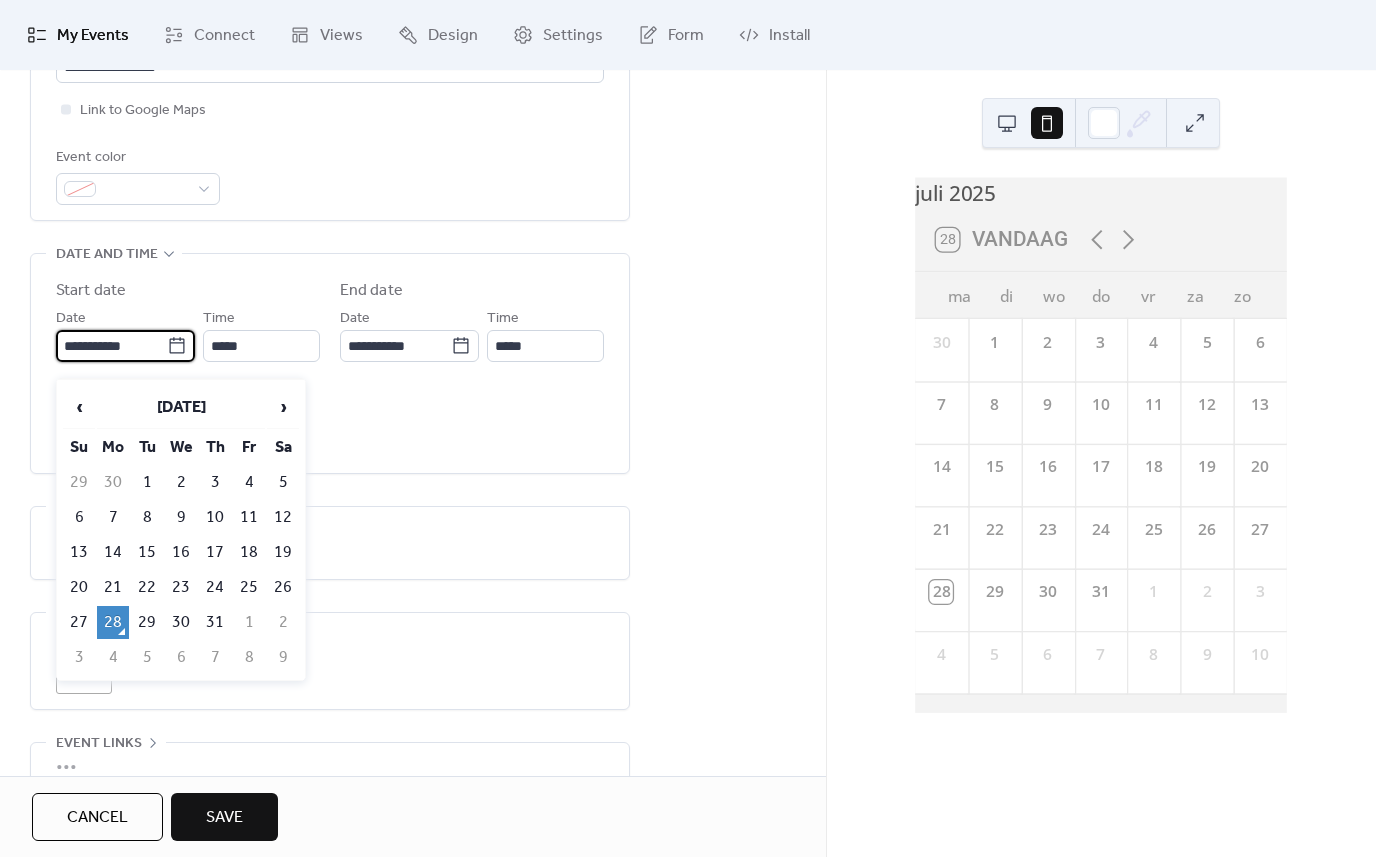 click on "[DATE]" at bounding box center [181, 407] 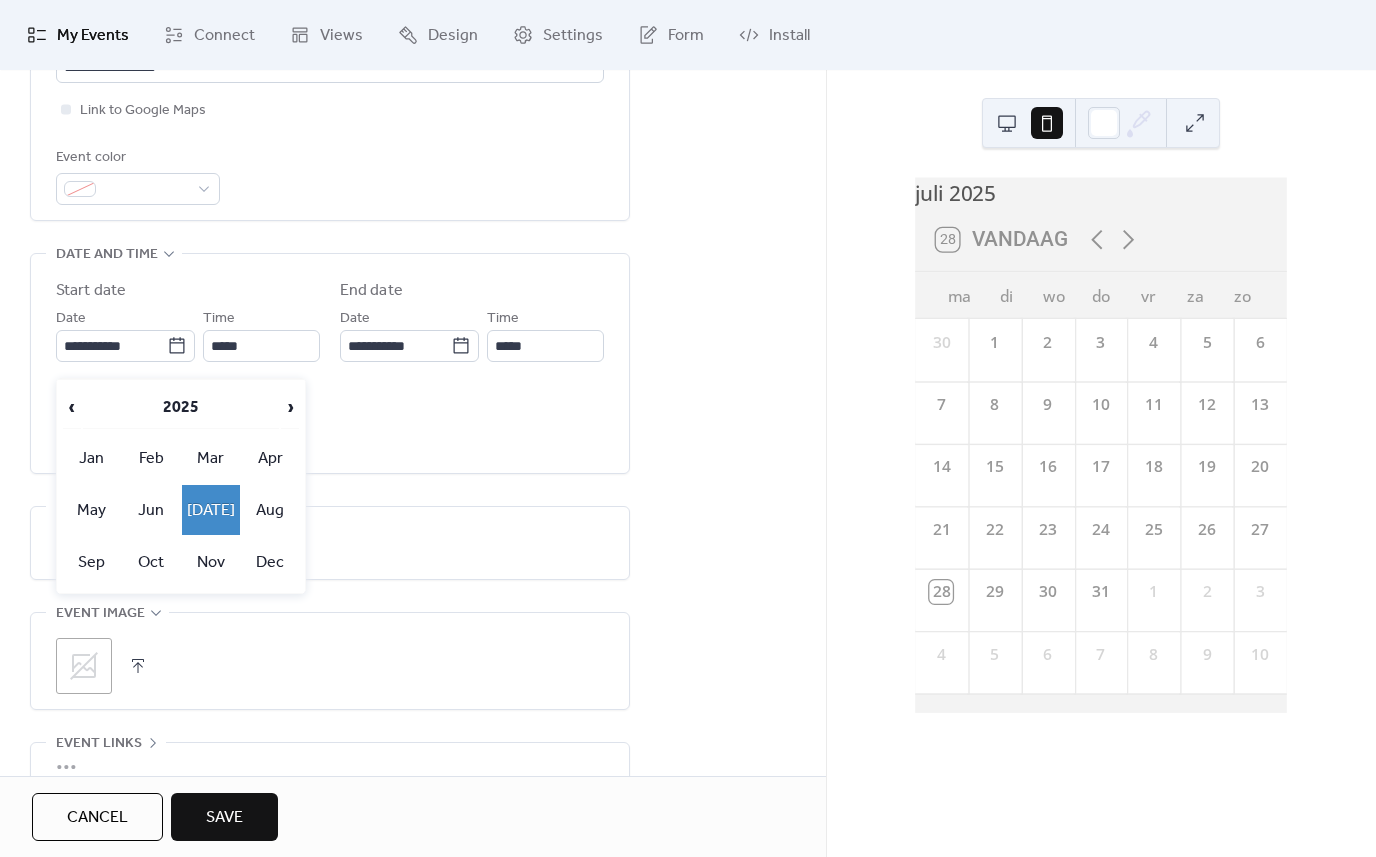 click on "›" at bounding box center [290, 407] 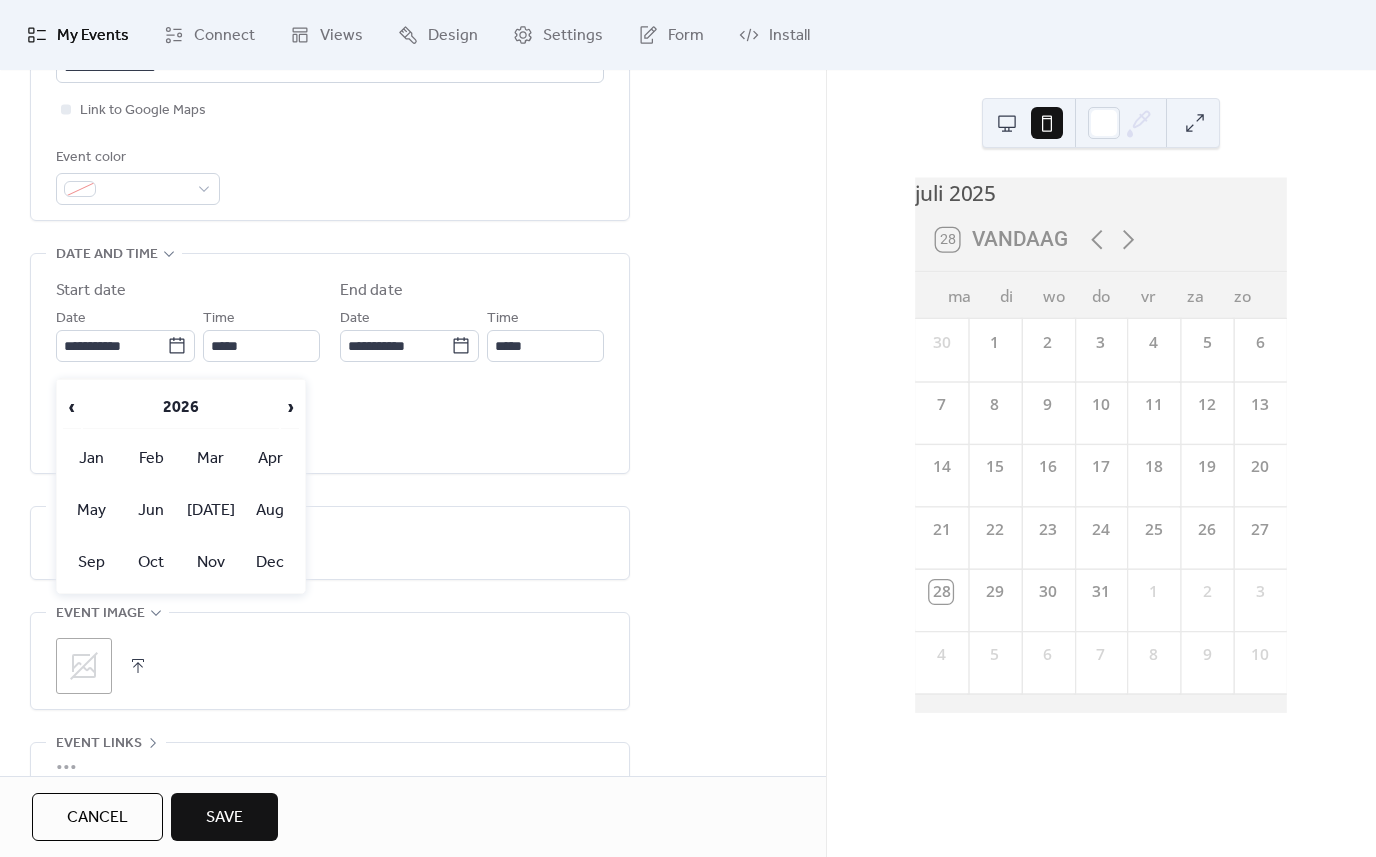 click on "‹" at bounding box center [72, 407] 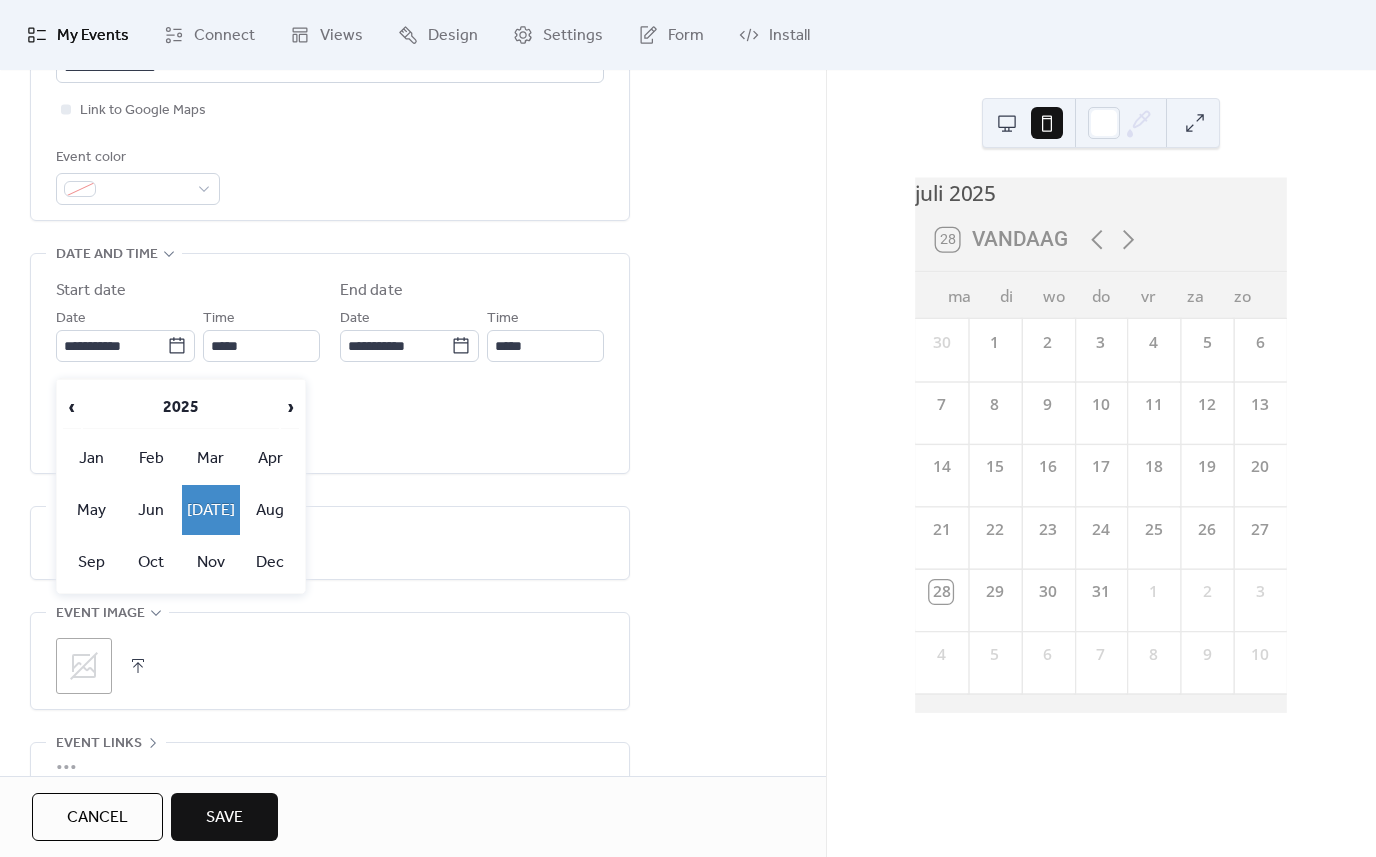 click on "Aug" at bounding box center (271, 510) 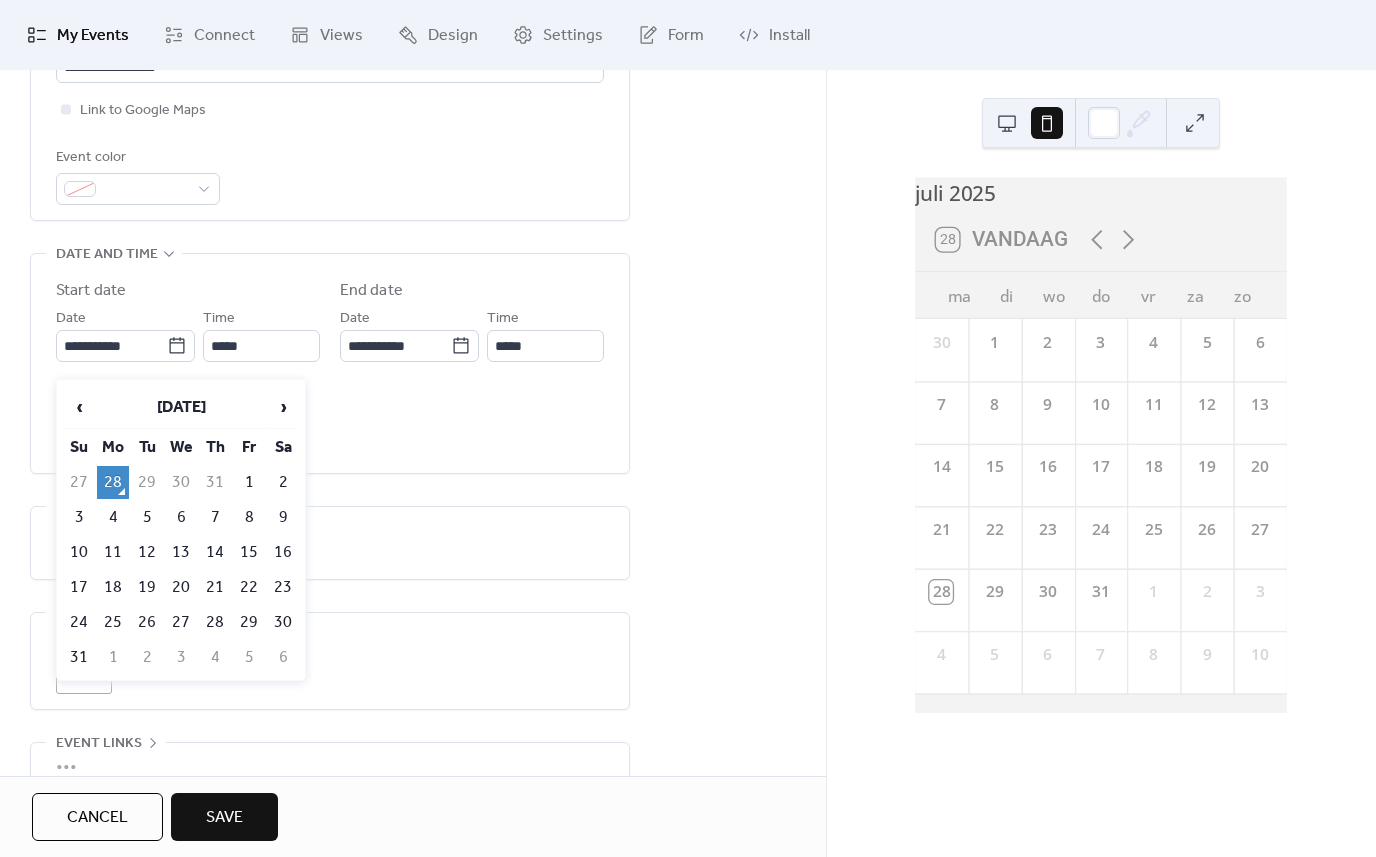 click on "8" at bounding box center (249, 517) 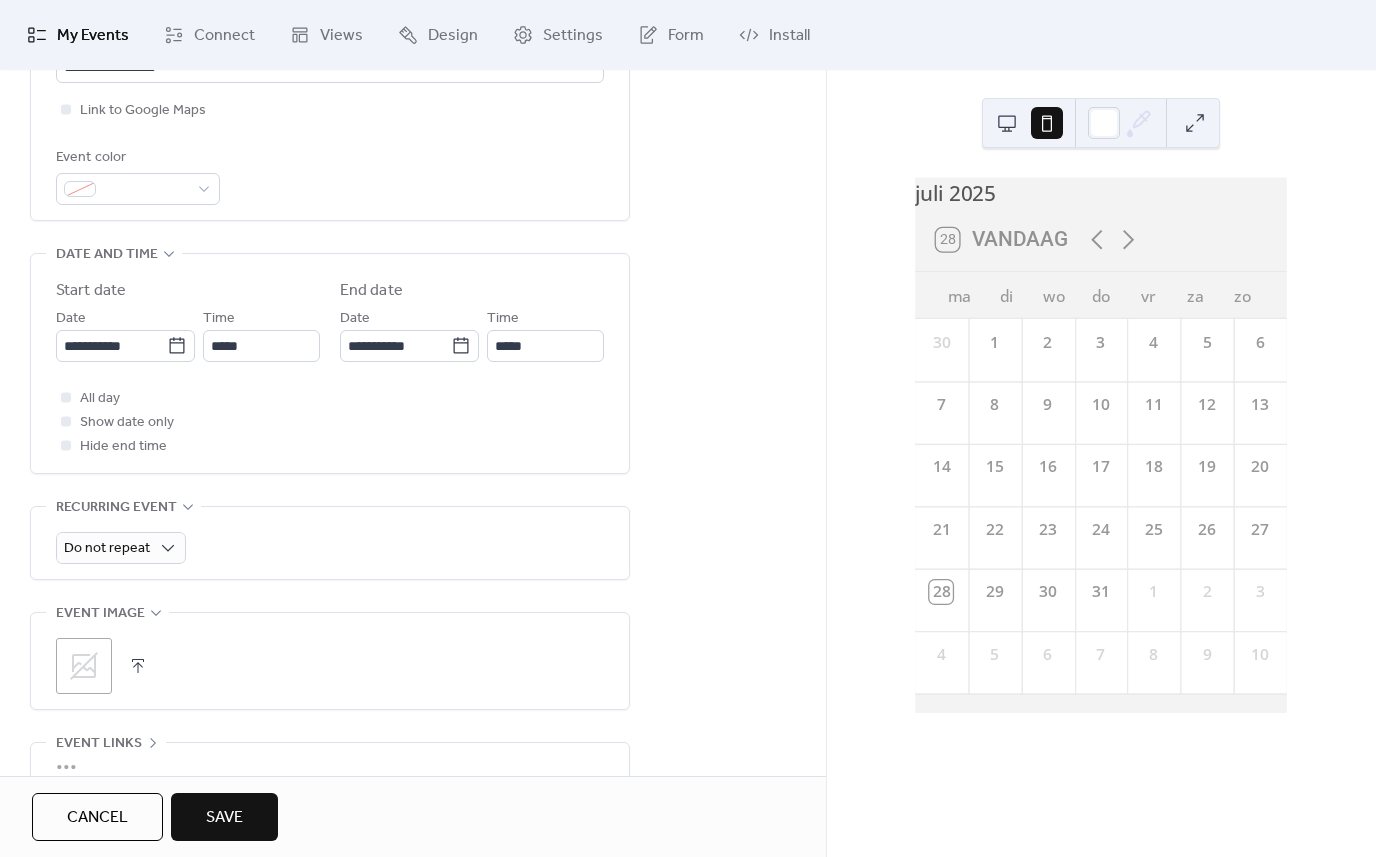 click 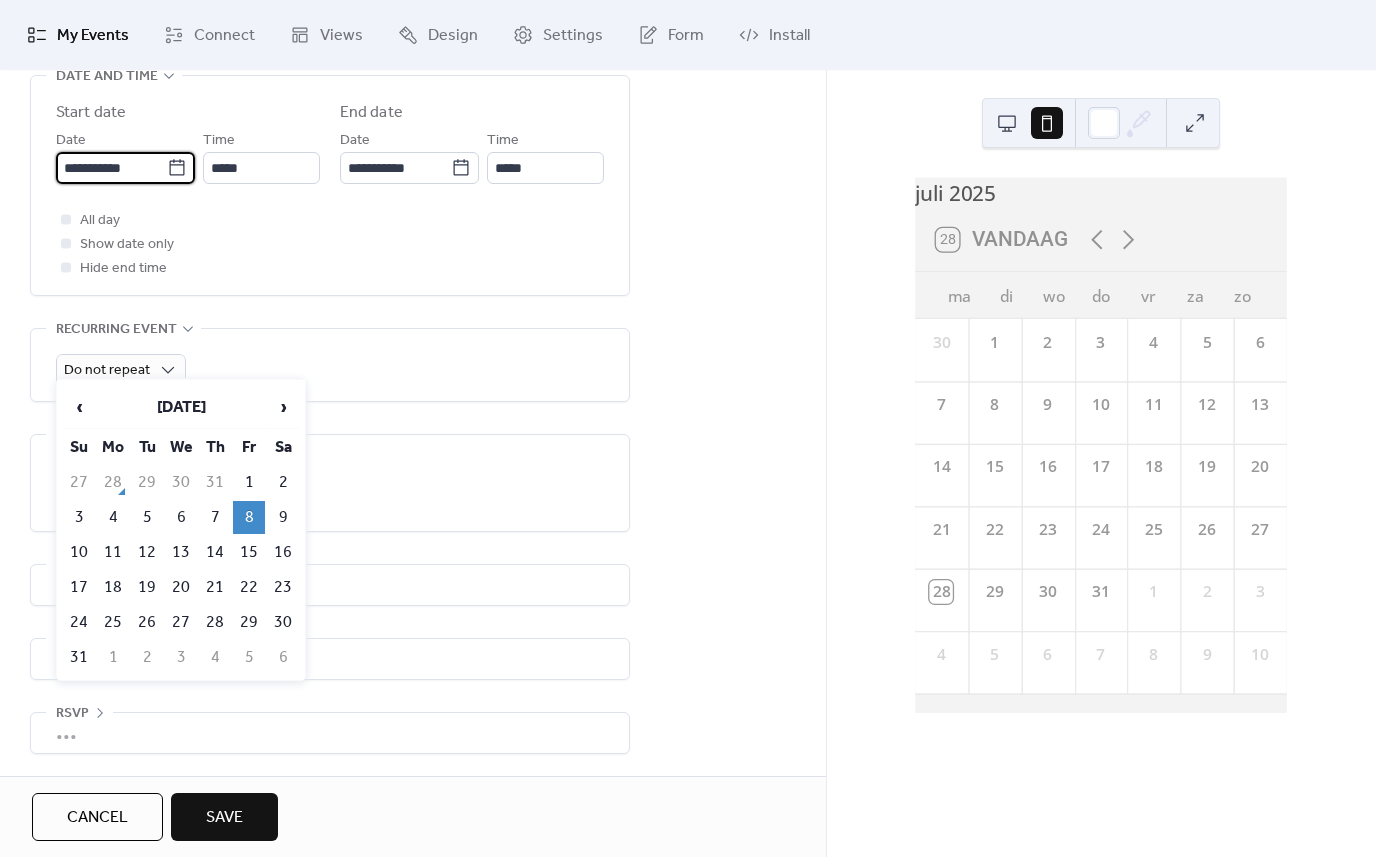 scroll, scrollTop: 701, scrollLeft: 0, axis: vertical 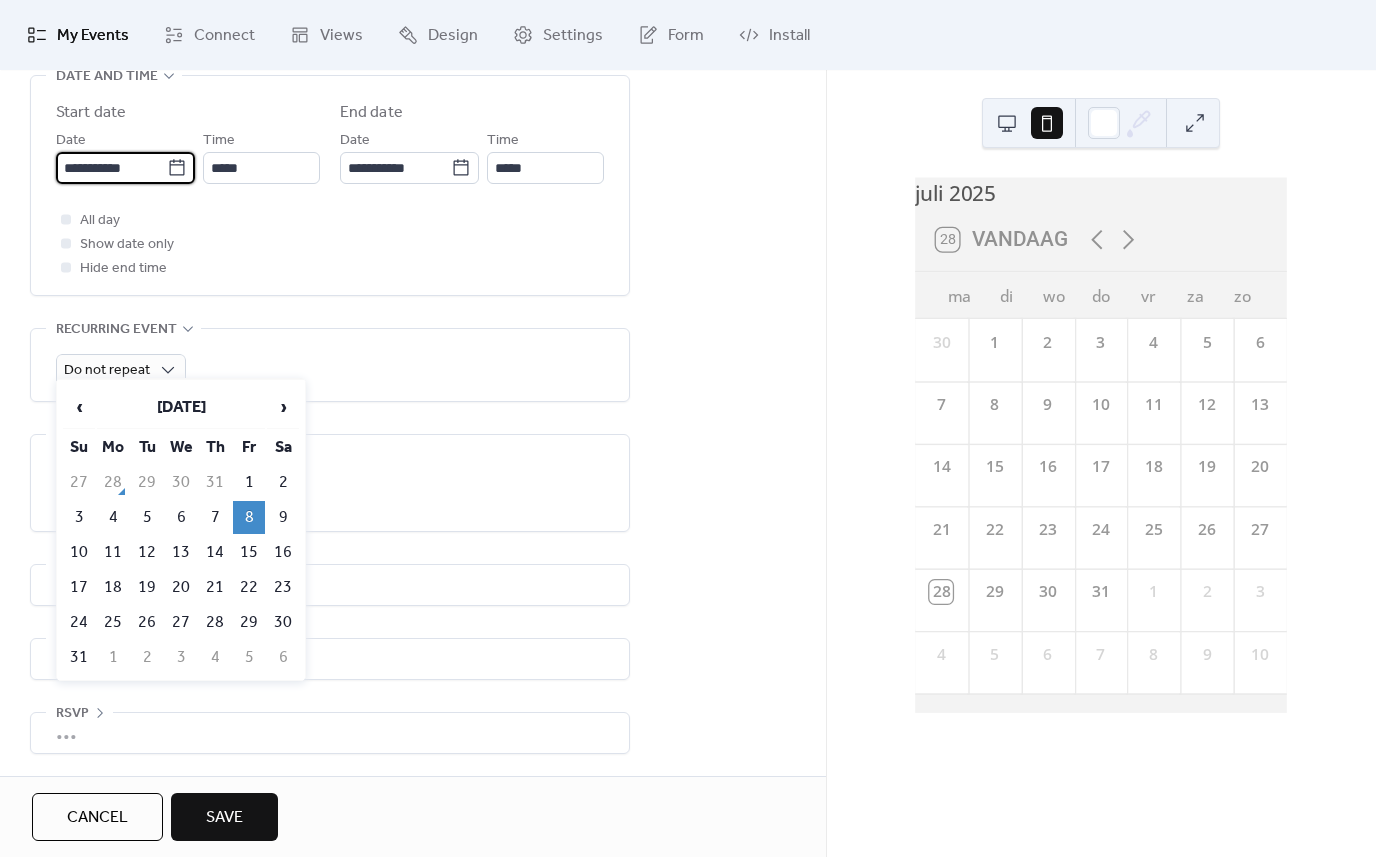 click on "15" at bounding box center (249, 552) 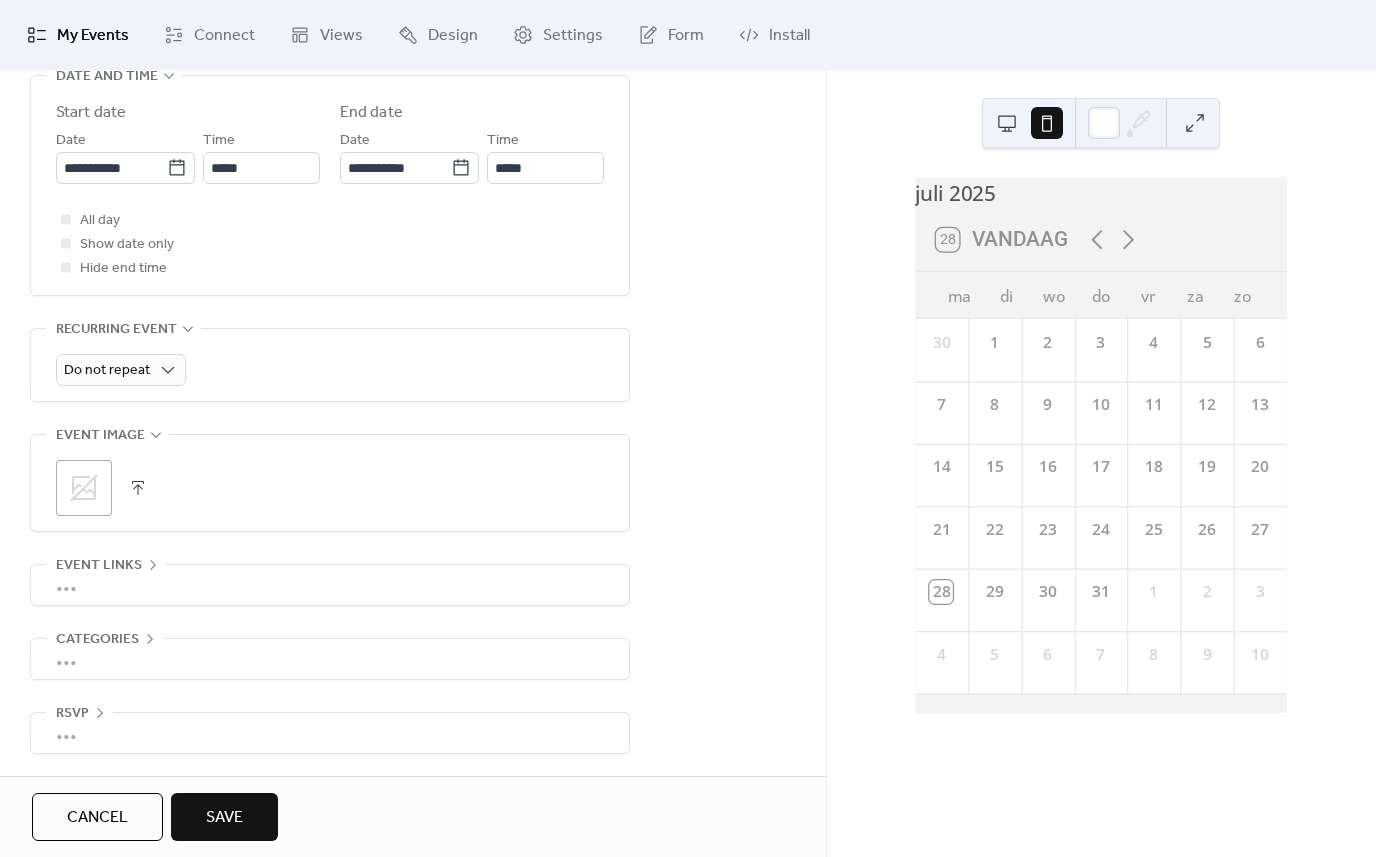 type on "**********" 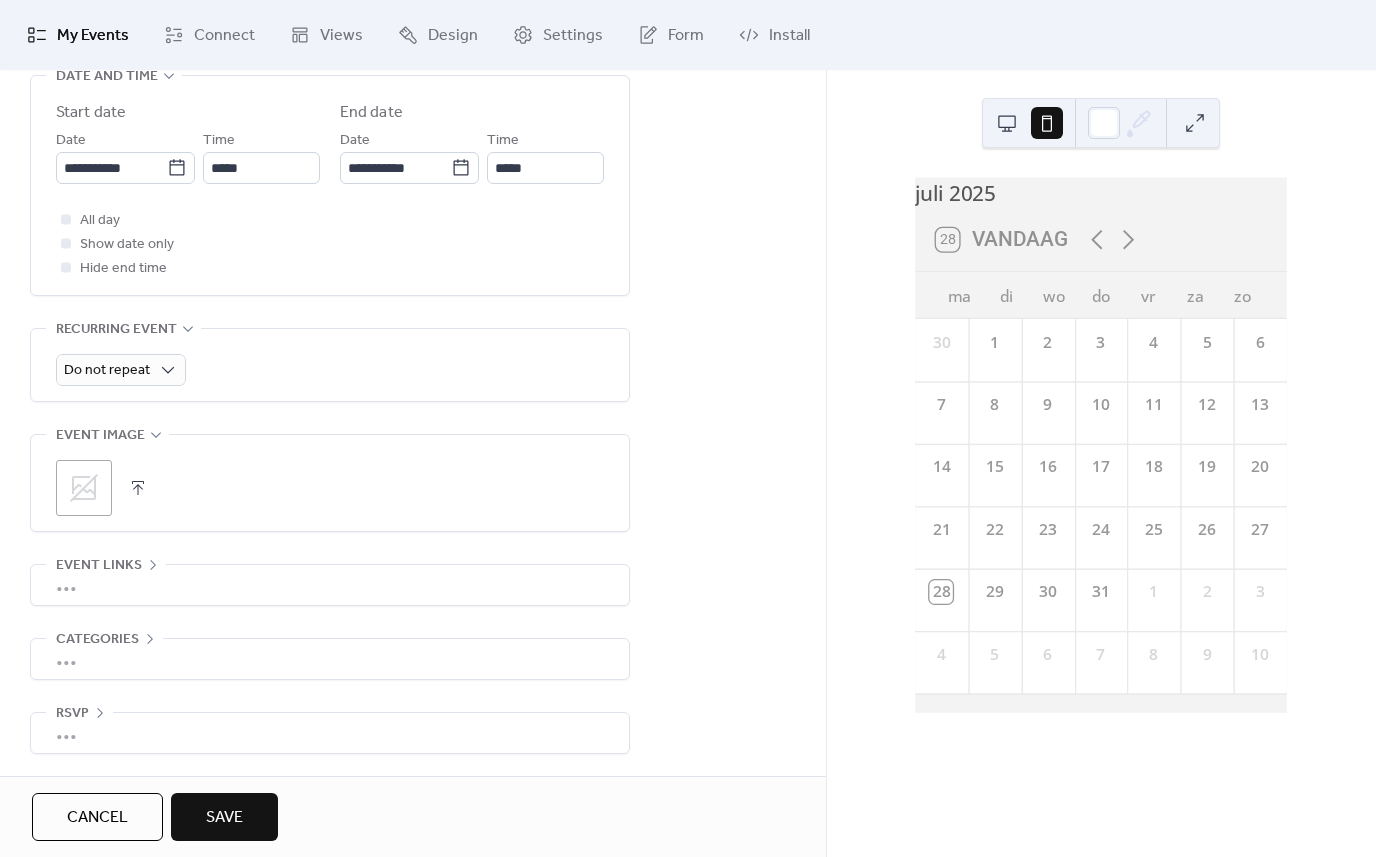 type on "**********" 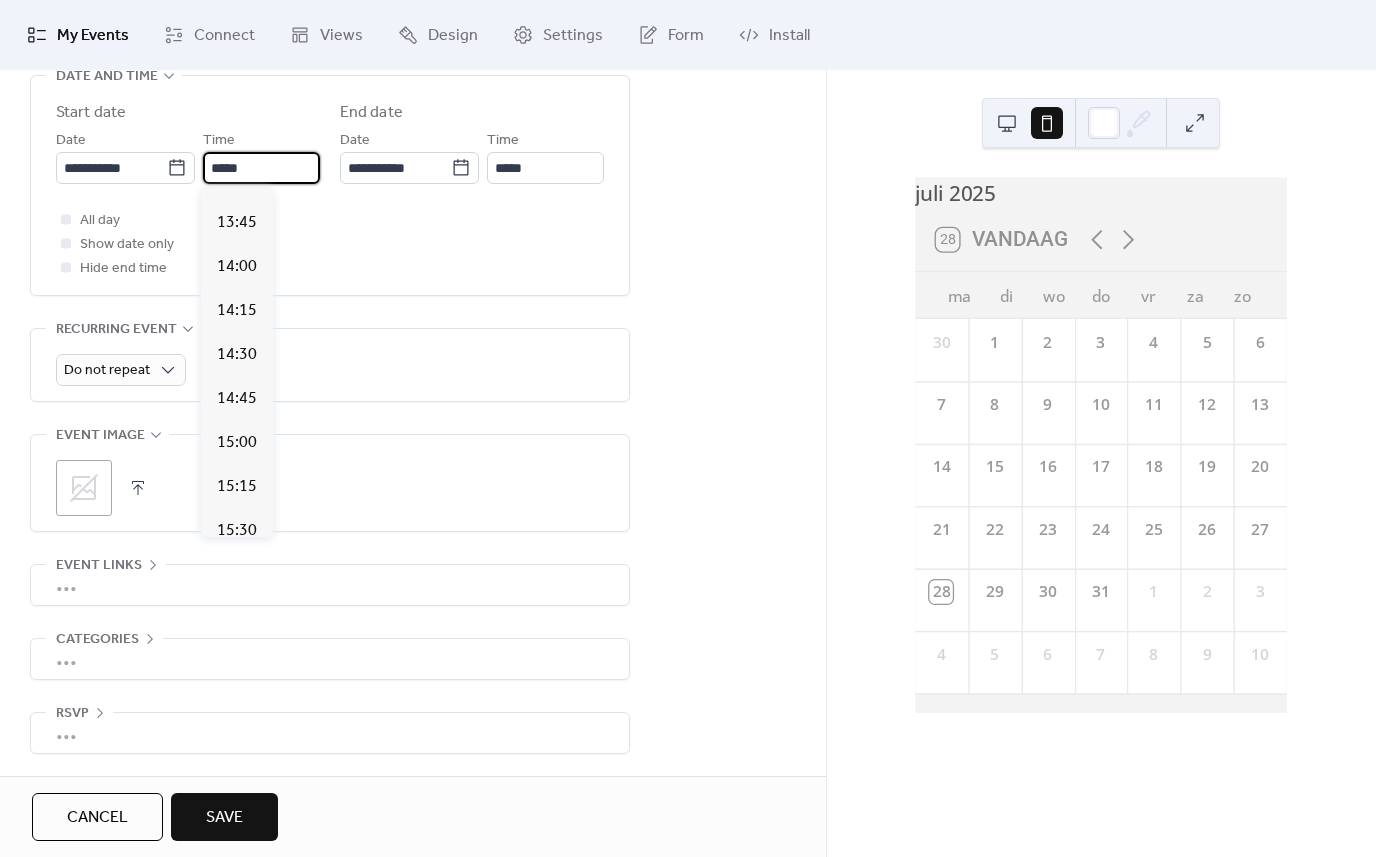scroll, scrollTop: 2416, scrollLeft: 0, axis: vertical 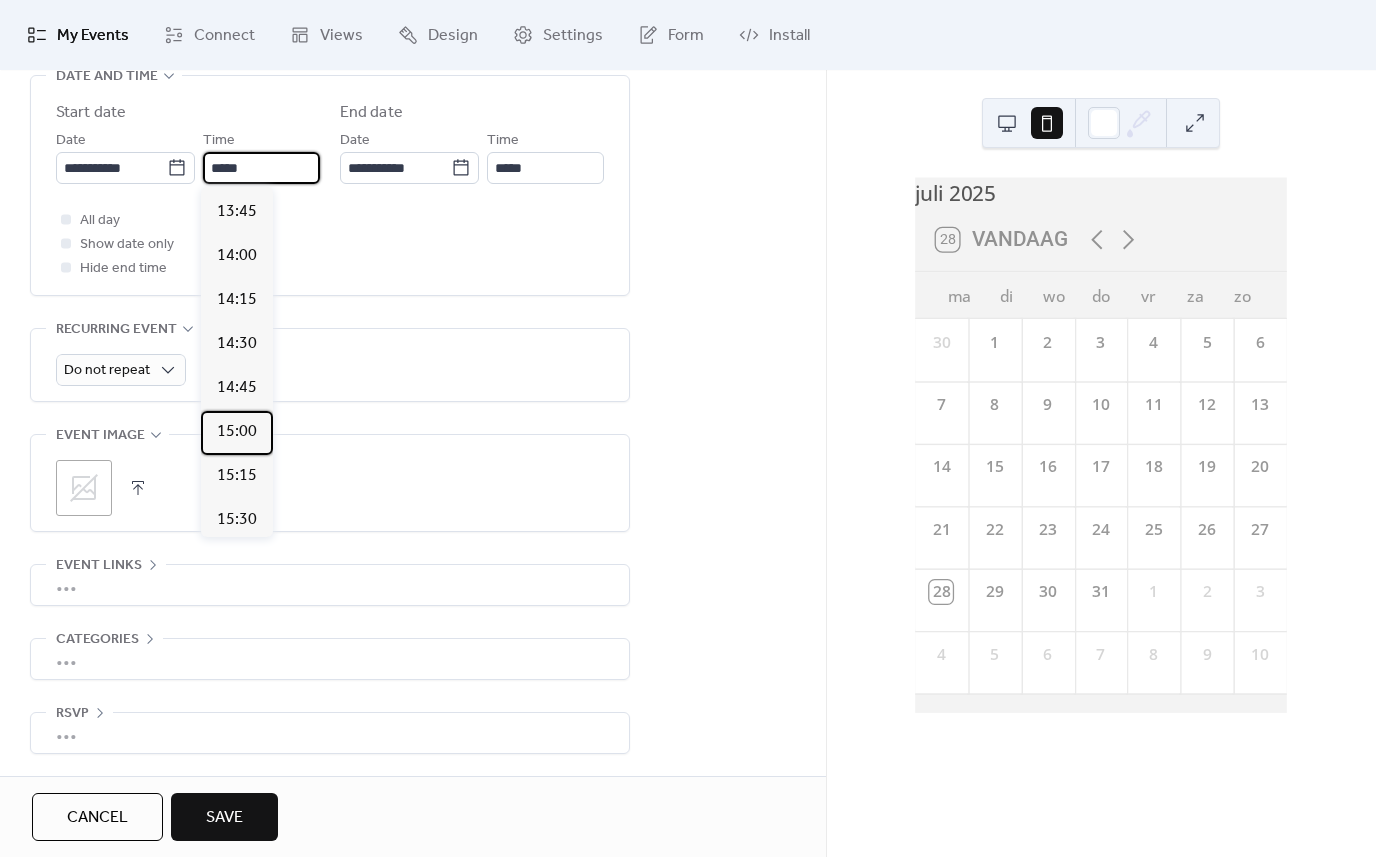 click on "15:00" at bounding box center [237, 432] 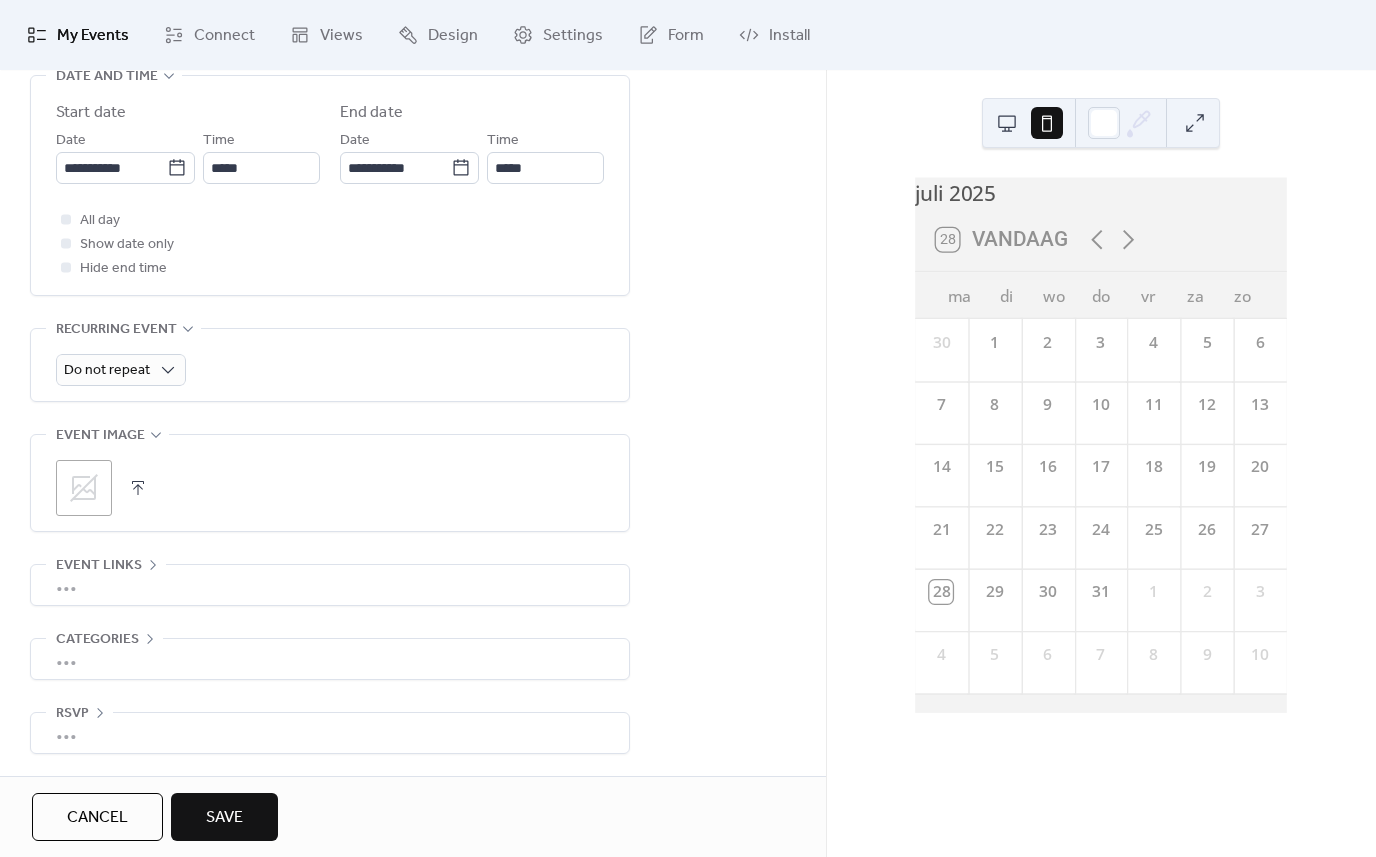 type on "*****" 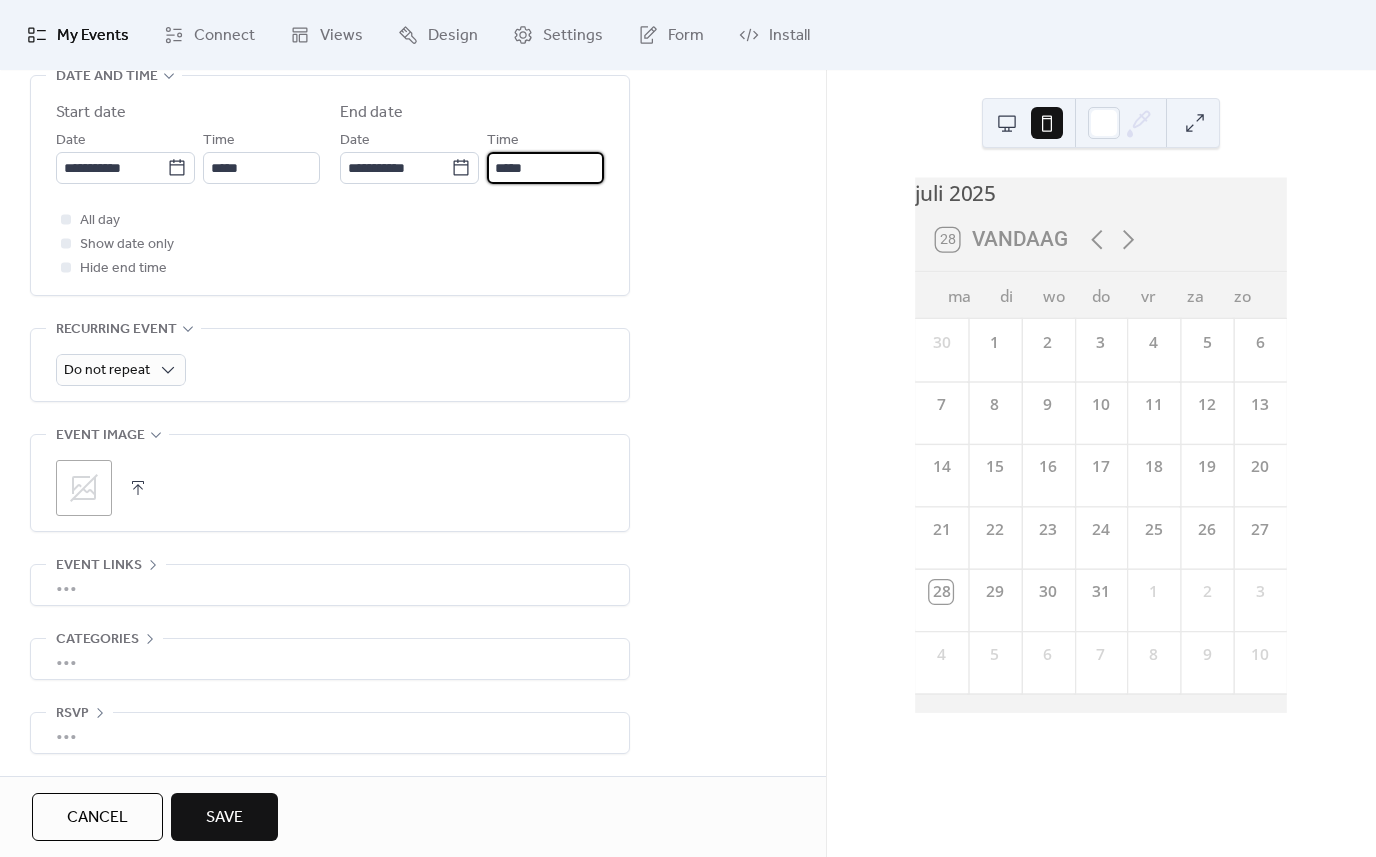 click on "*****" at bounding box center (545, 168) 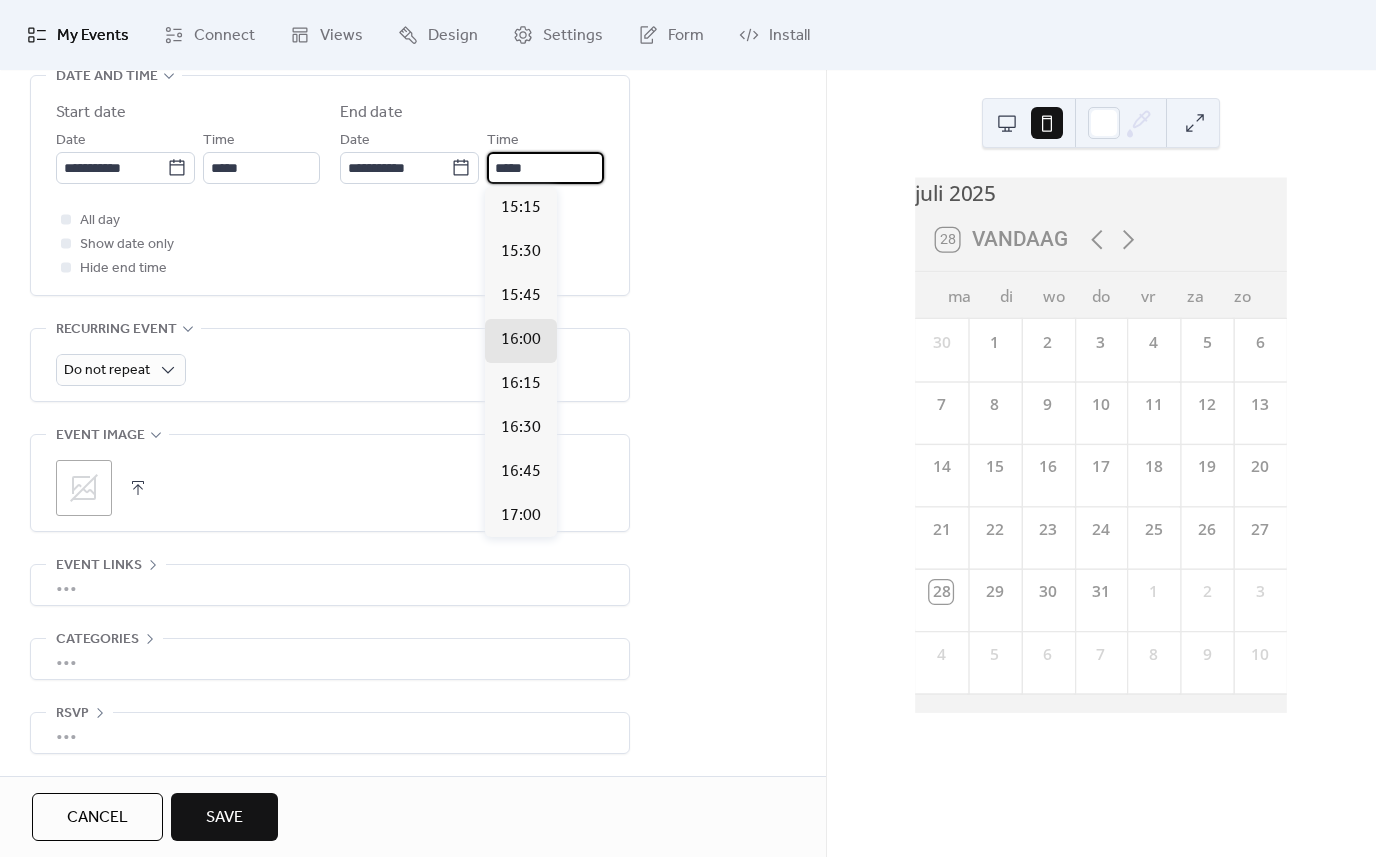 scroll, scrollTop: 0, scrollLeft: 0, axis: both 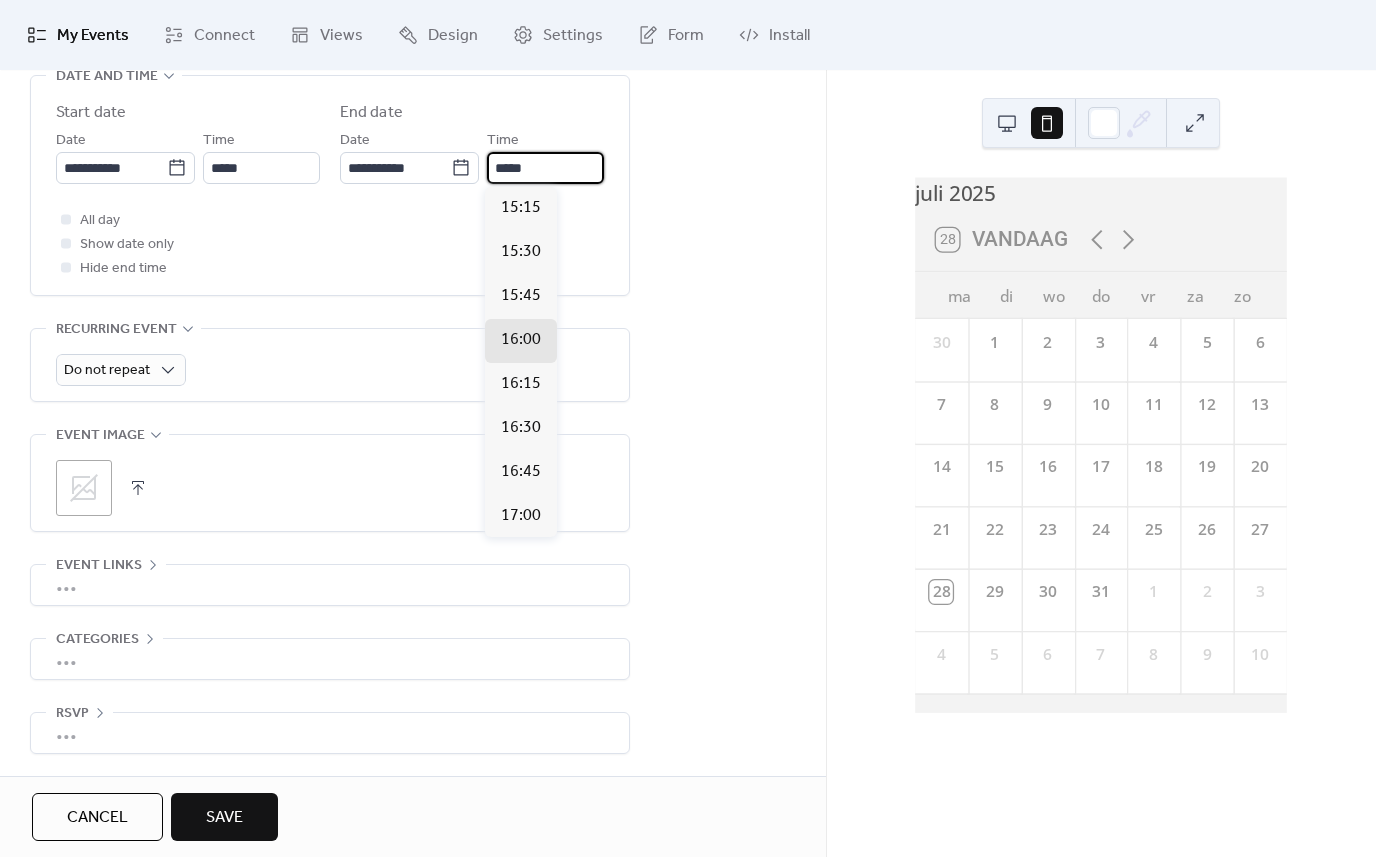 click on "*****" at bounding box center (545, 168) 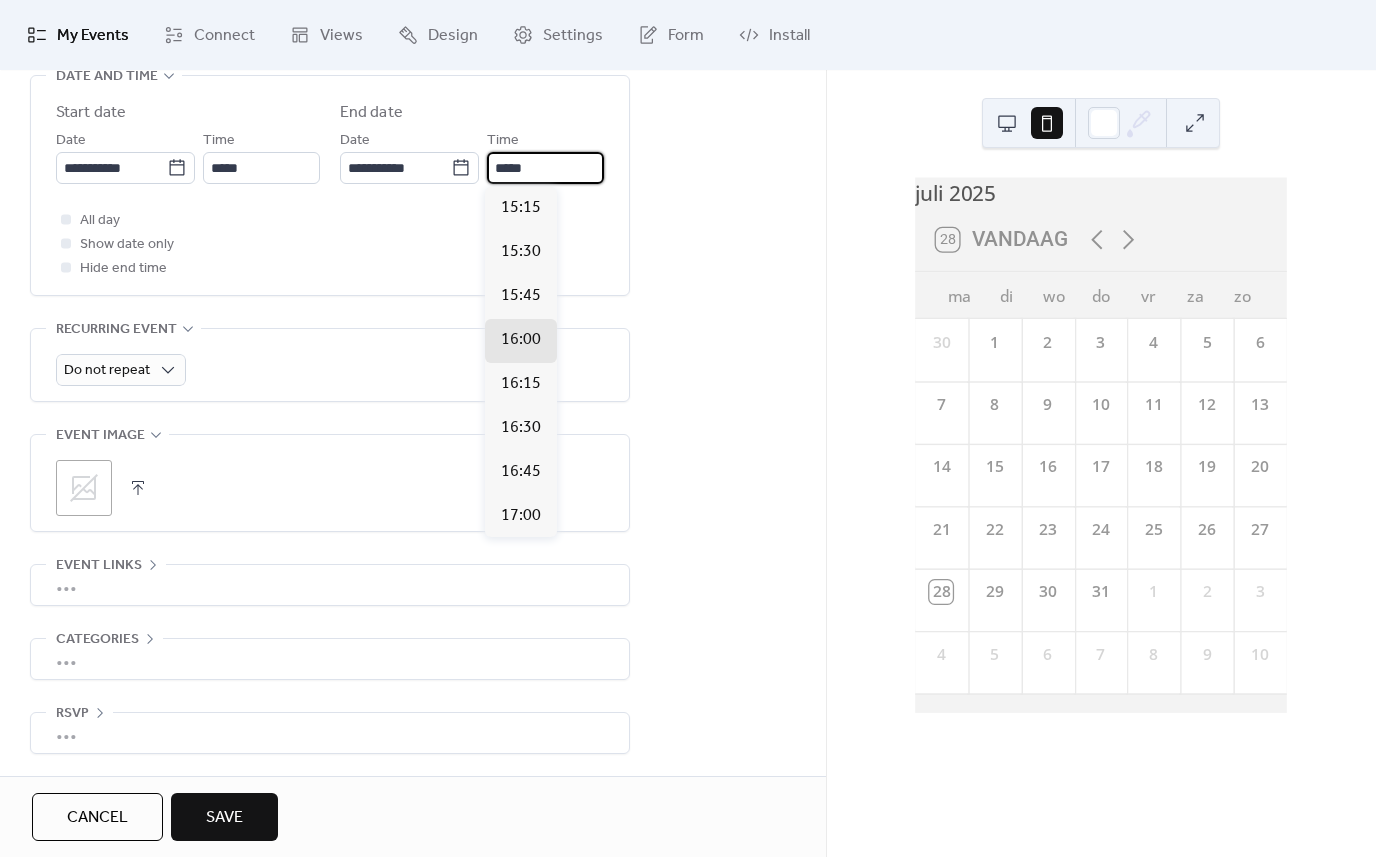 scroll, scrollTop: 0, scrollLeft: 0, axis: both 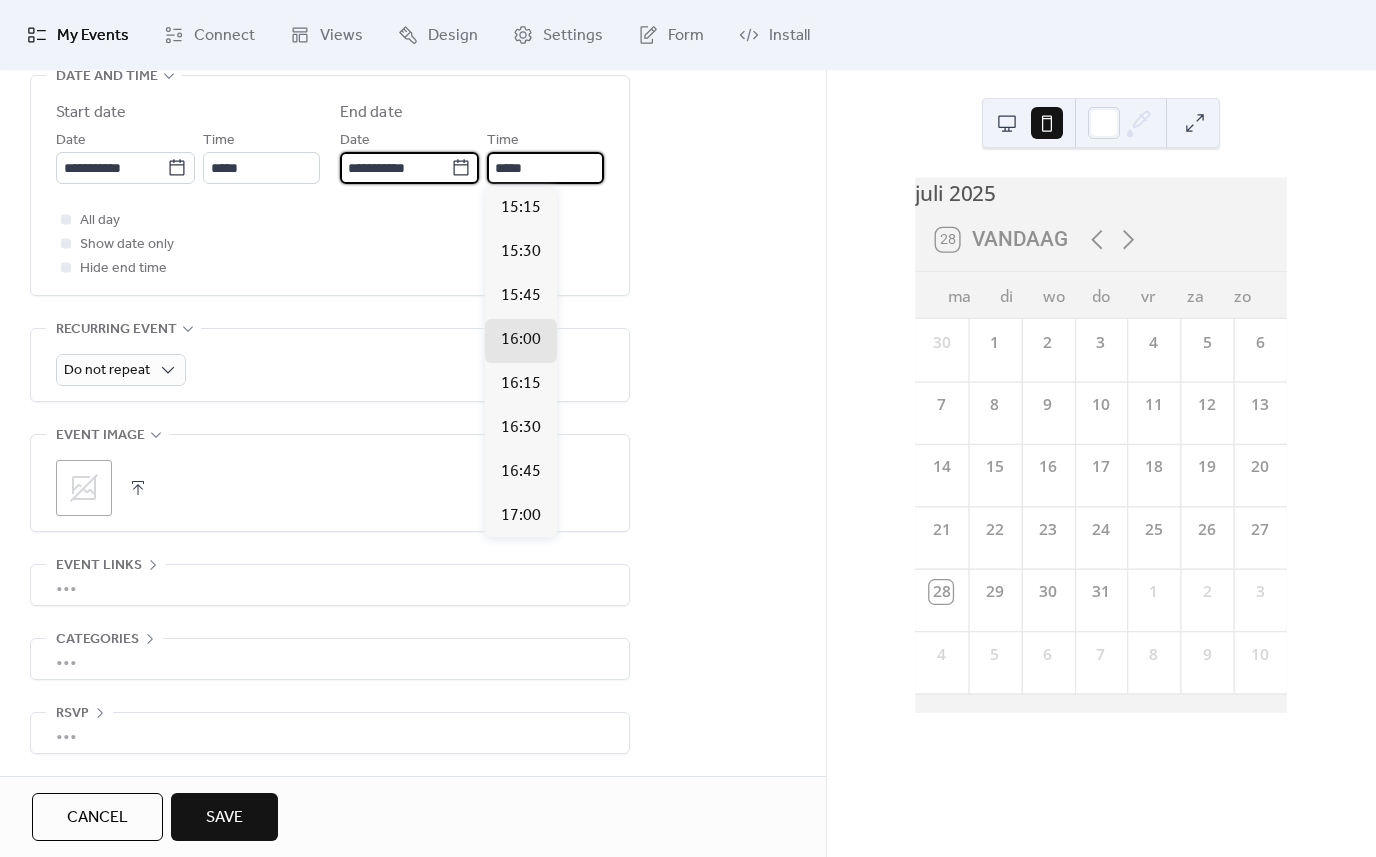 click on "**********" at bounding box center [395, 168] 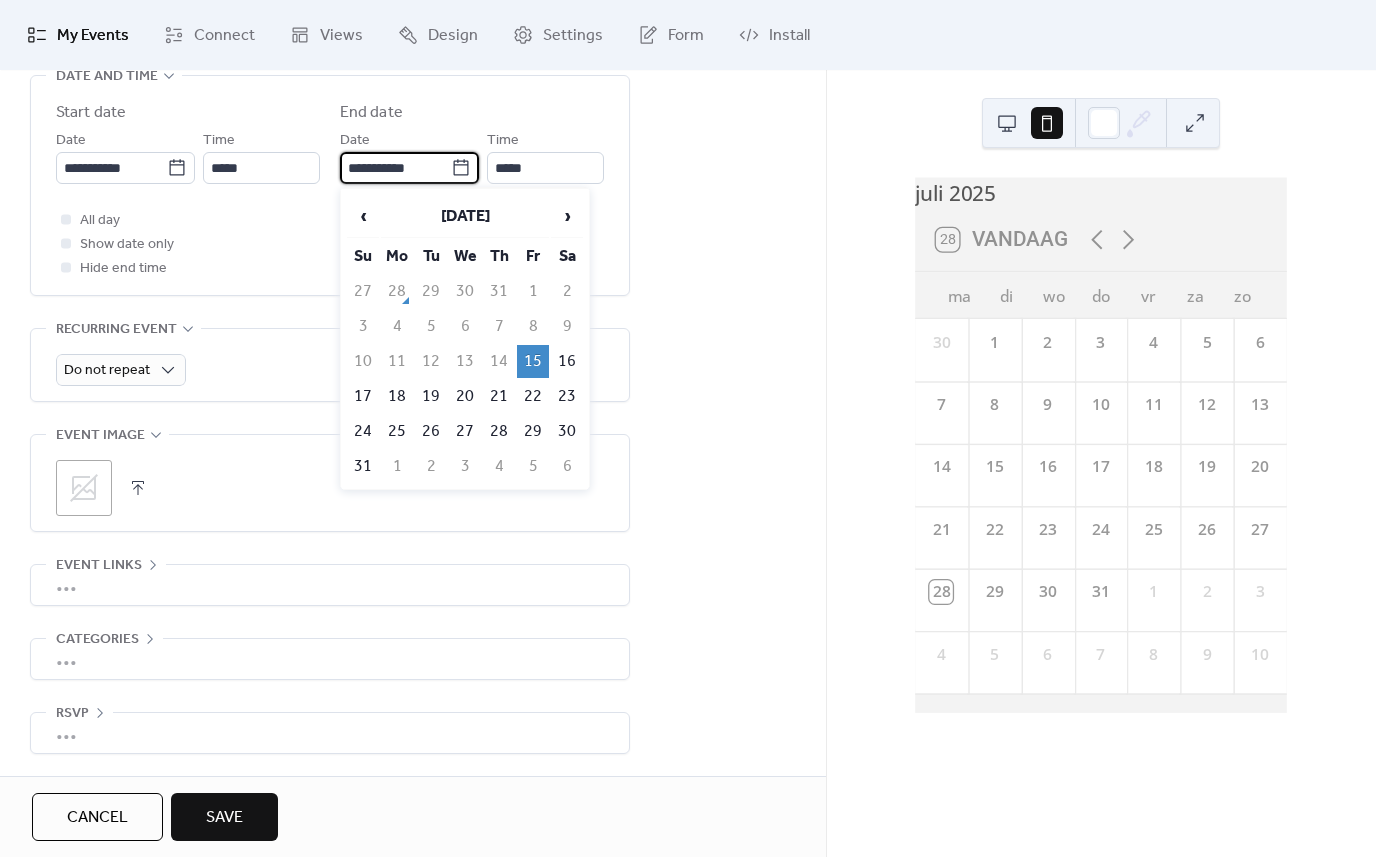 click on "16" at bounding box center [567, 361] 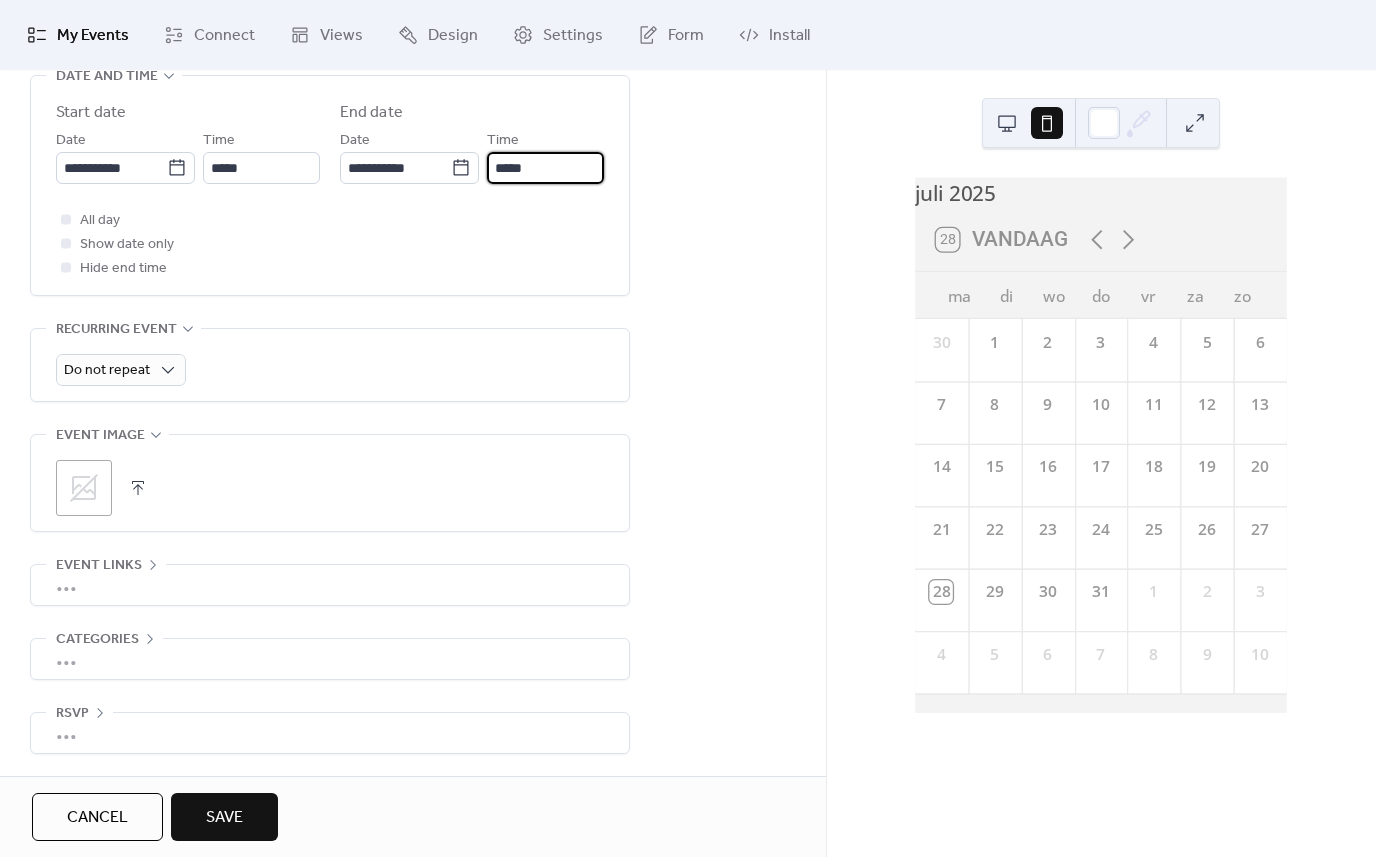 click on "*****" at bounding box center [545, 168] 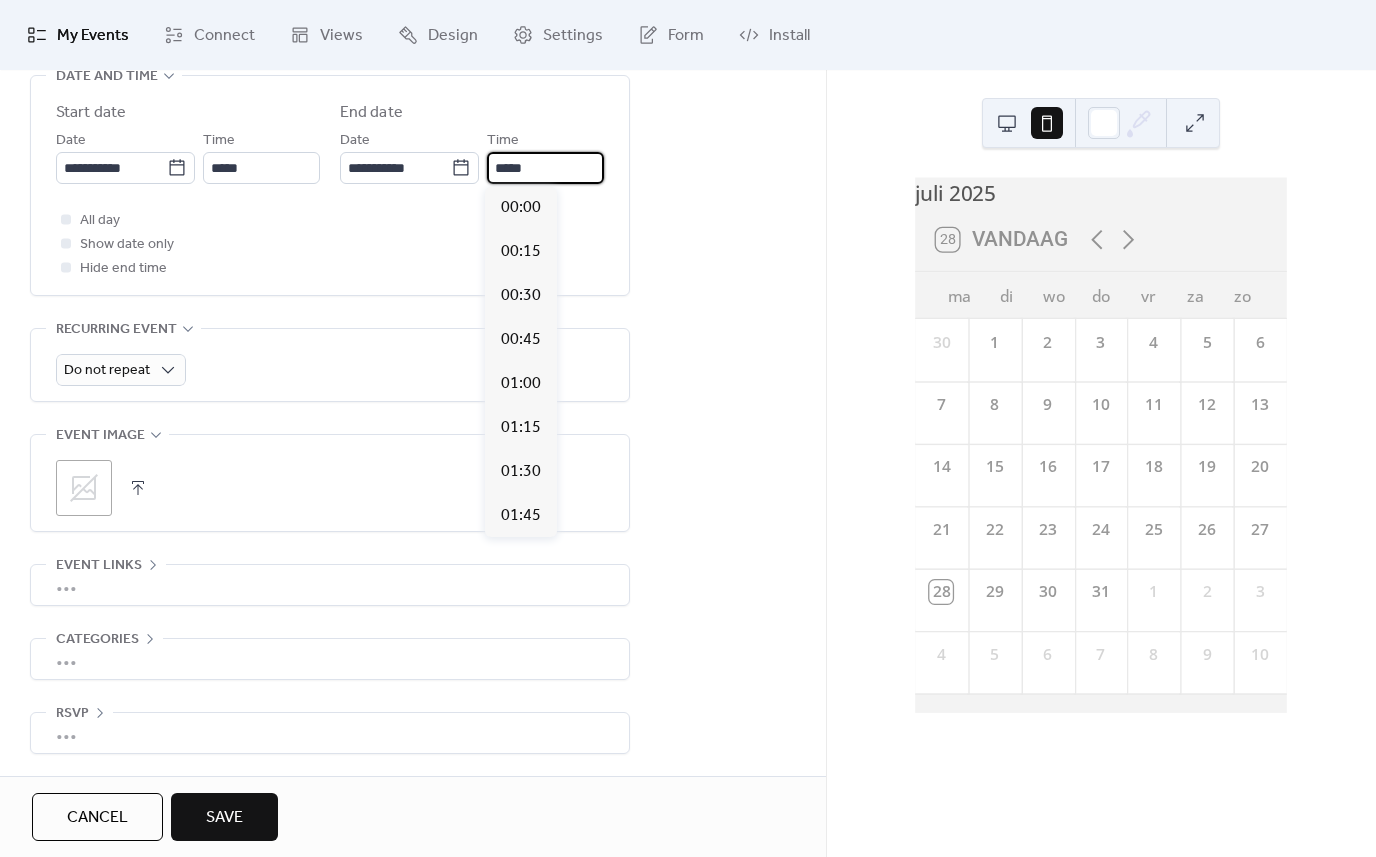 scroll, scrollTop: 0, scrollLeft: 0, axis: both 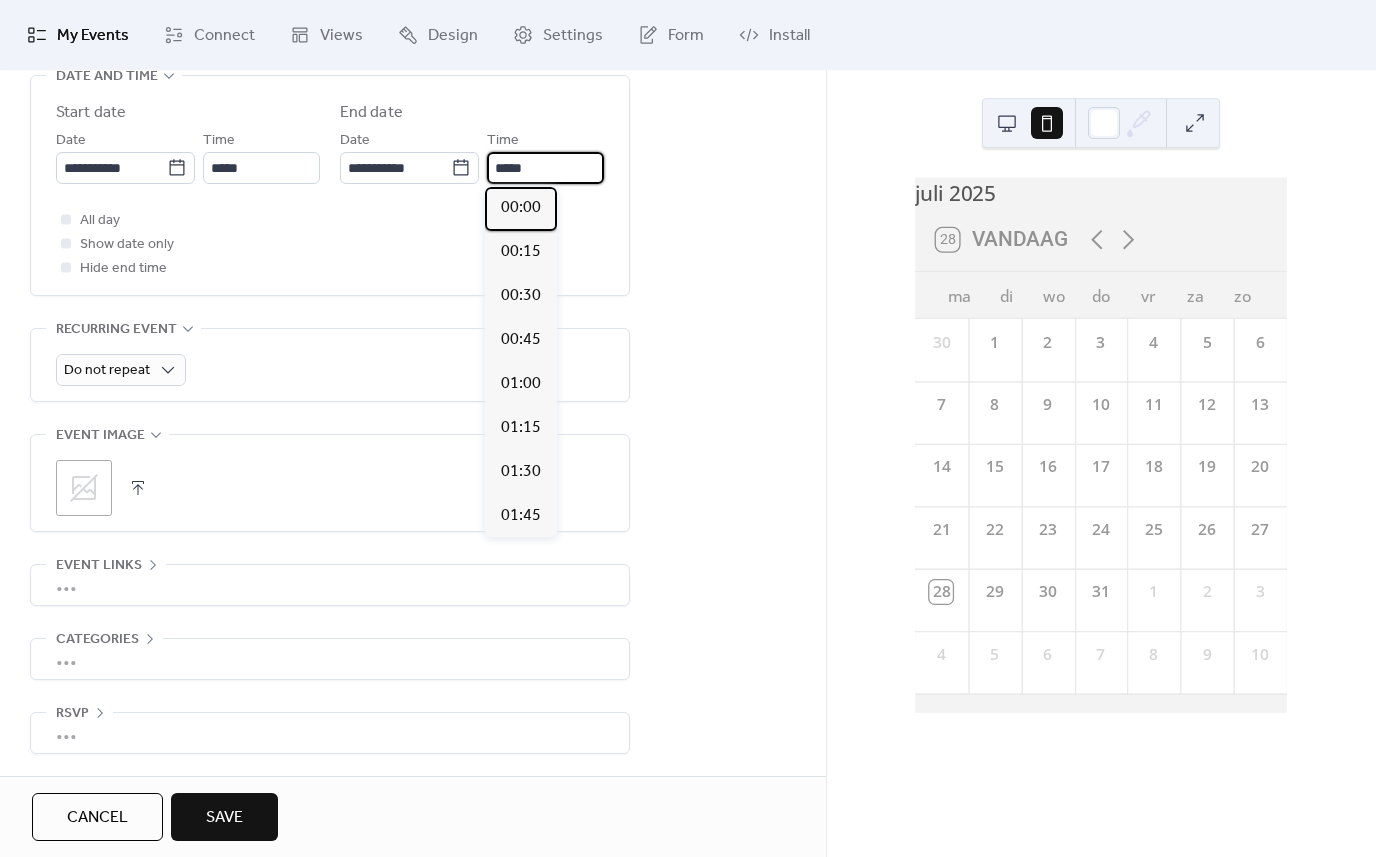 click on "00:00" at bounding box center [521, 208] 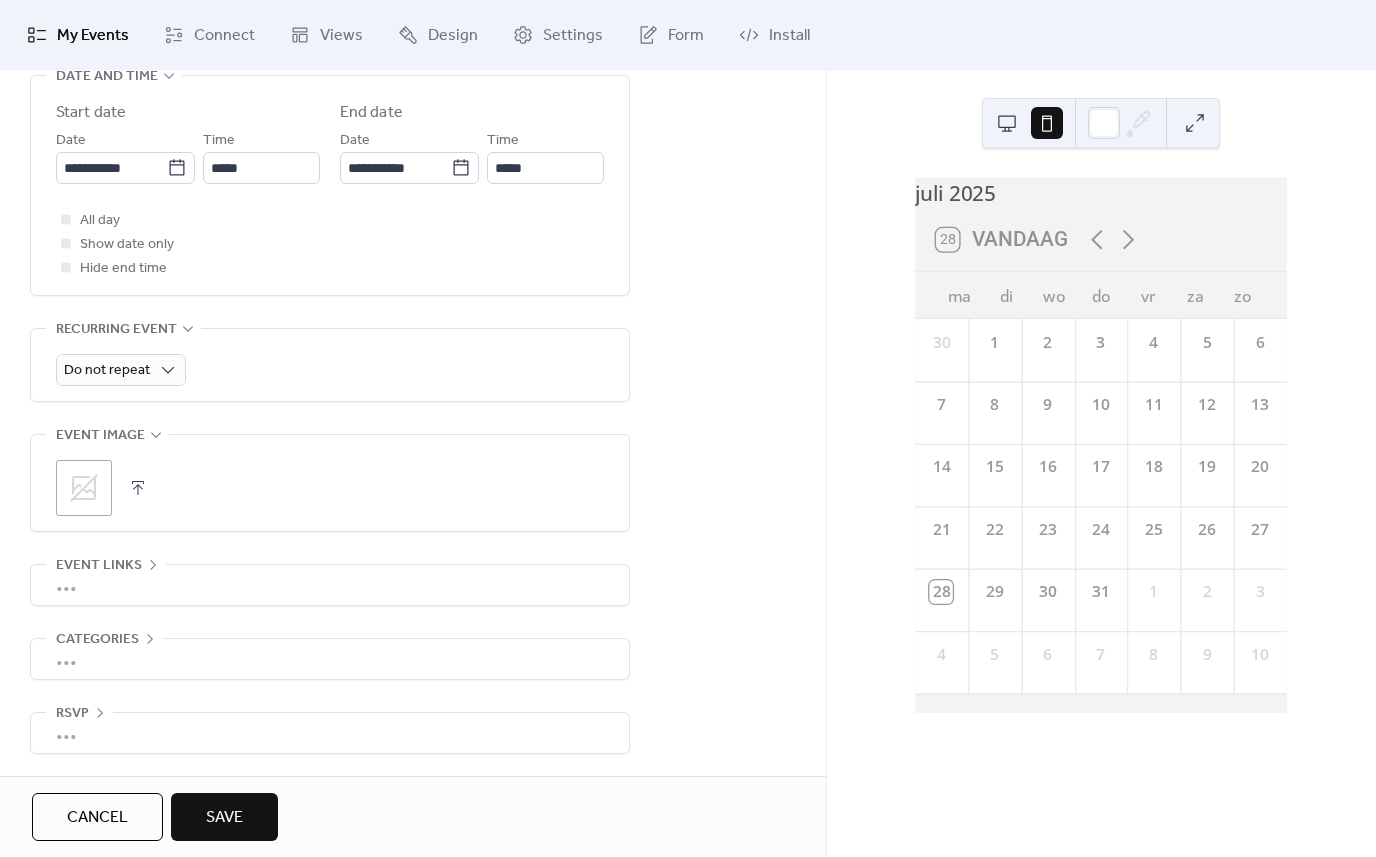 scroll, scrollTop: 704, scrollLeft: 0, axis: vertical 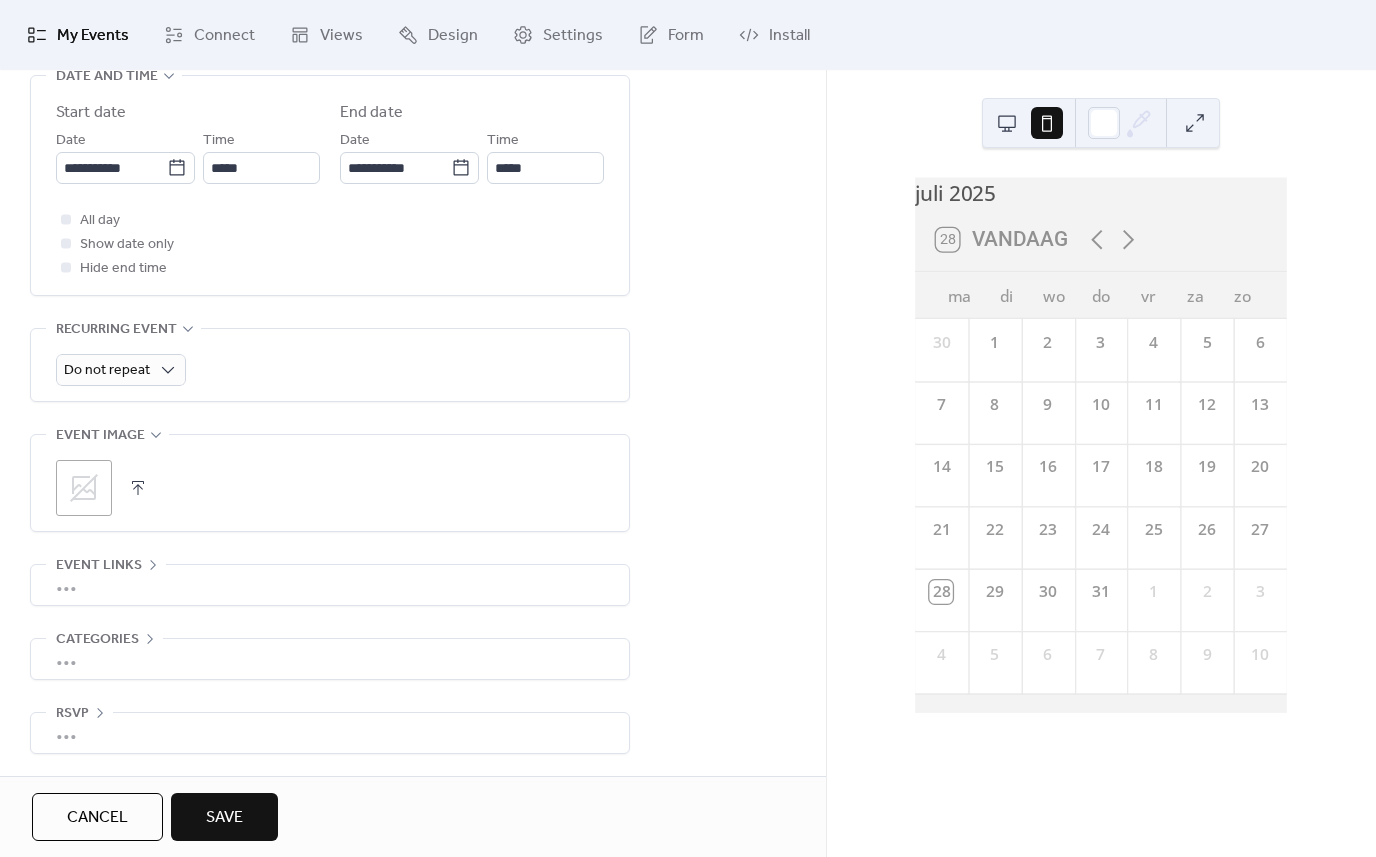click on "Save" at bounding box center [224, 818] 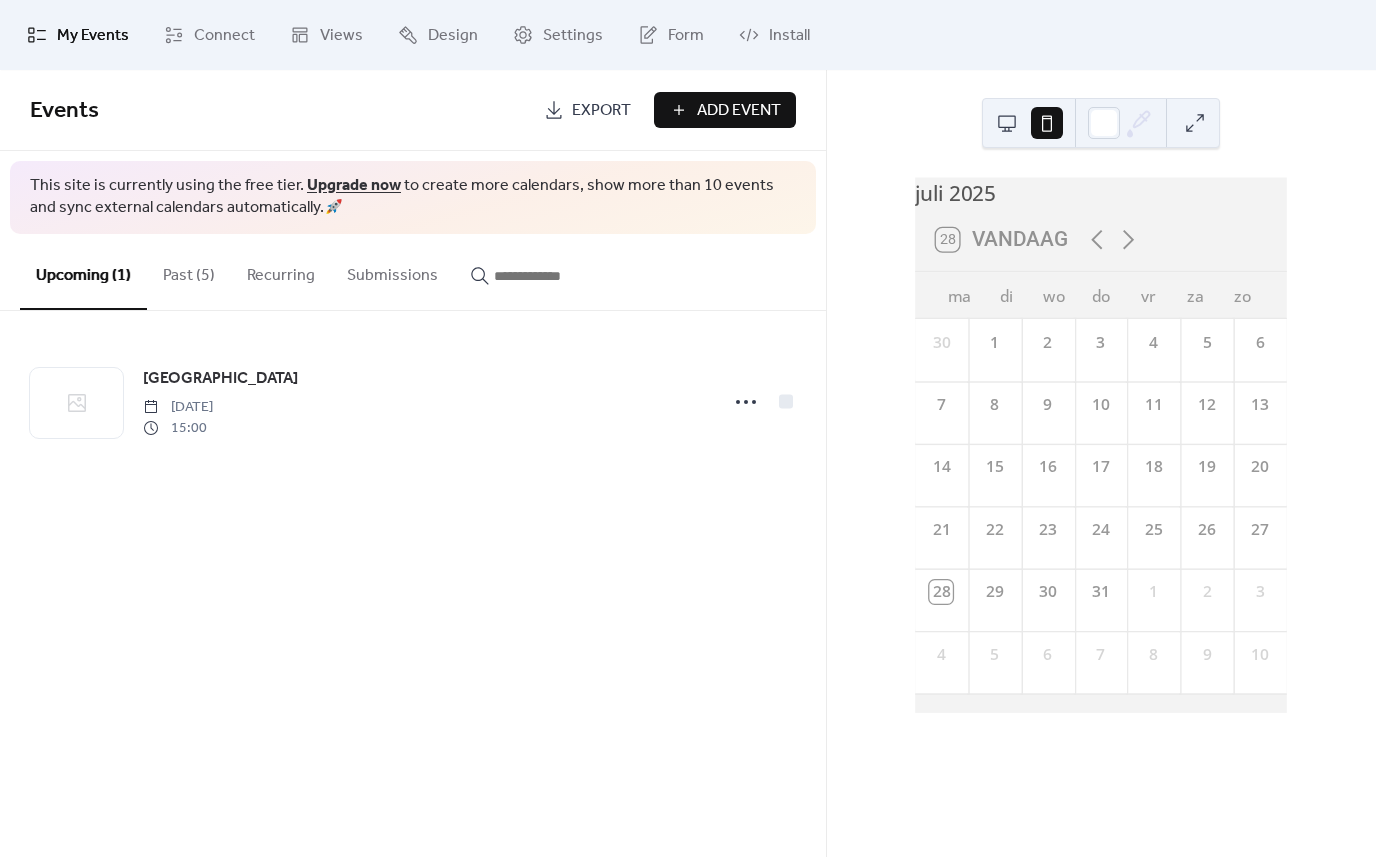 click on "Add Event" at bounding box center (739, 111) 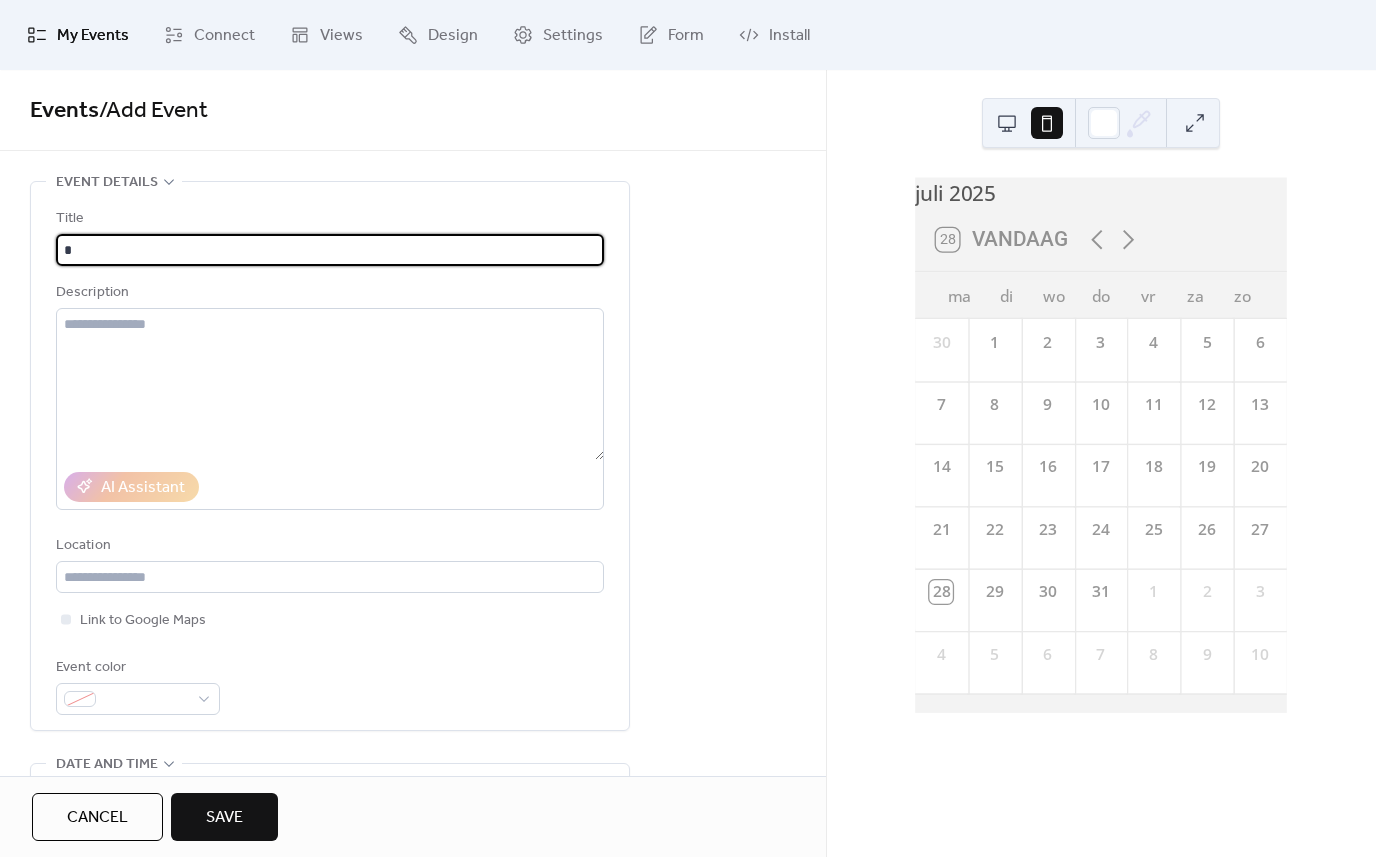 click on "*" at bounding box center (330, 250) 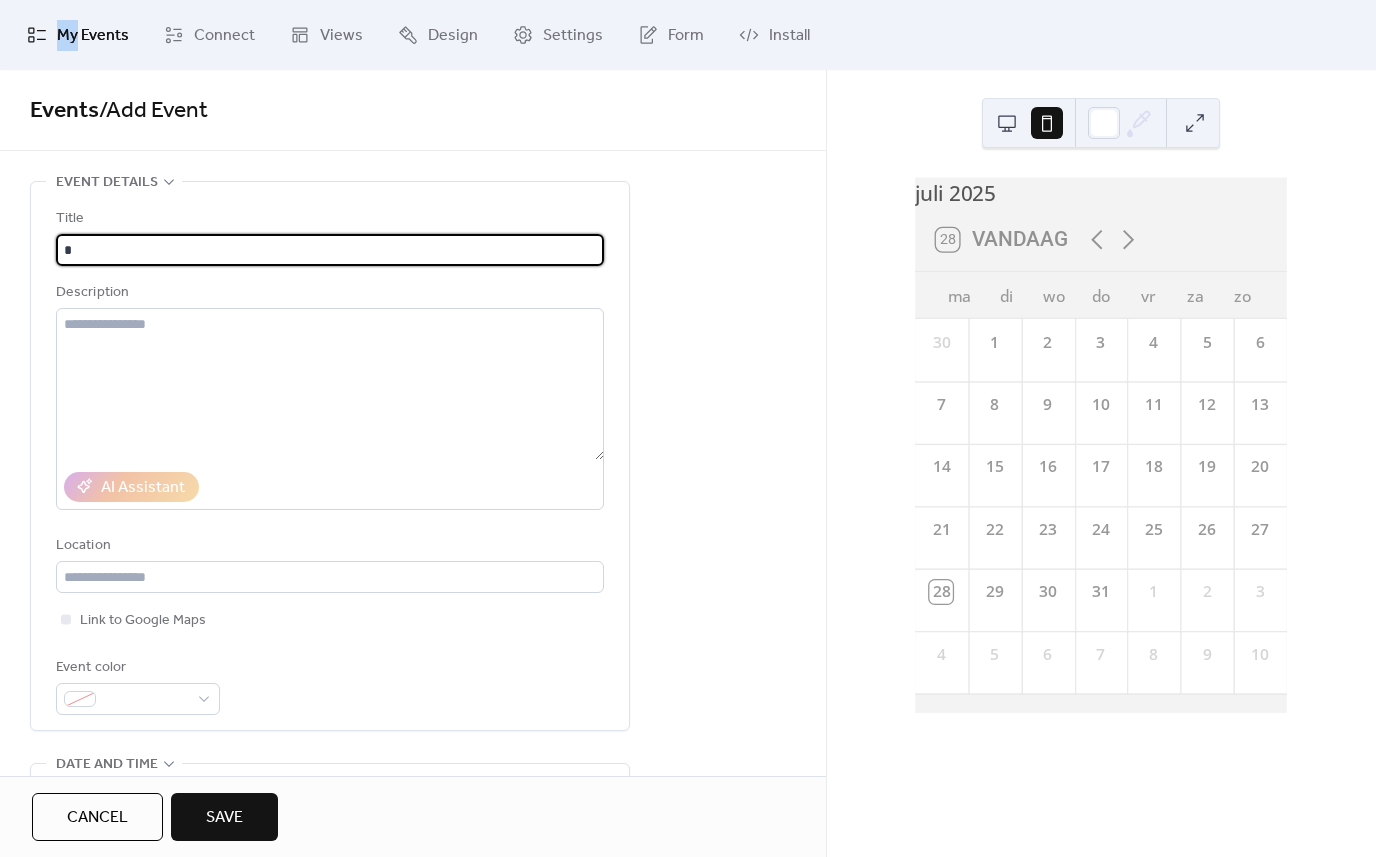 click on "*" at bounding box center (330, 250) 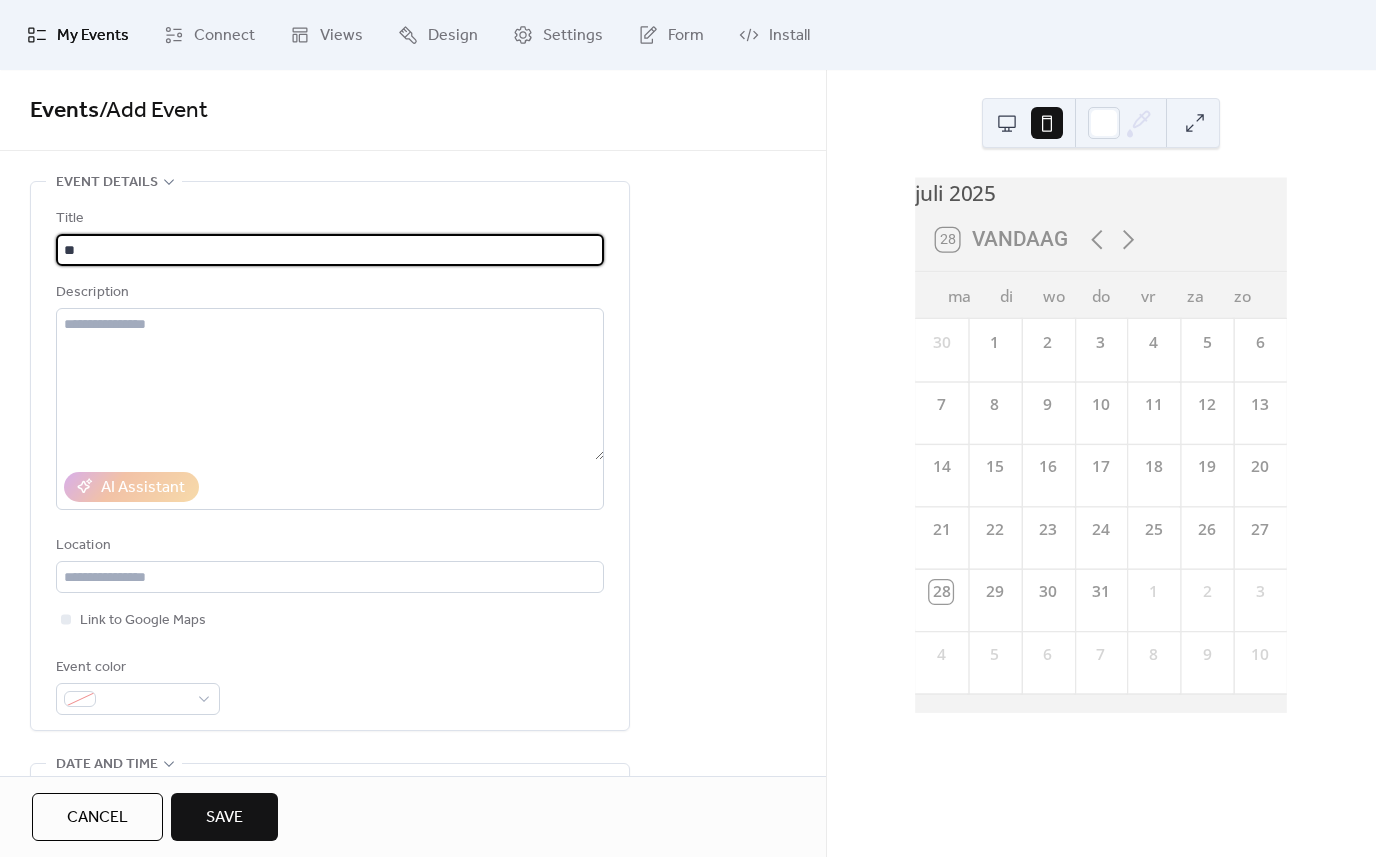 type on "*" 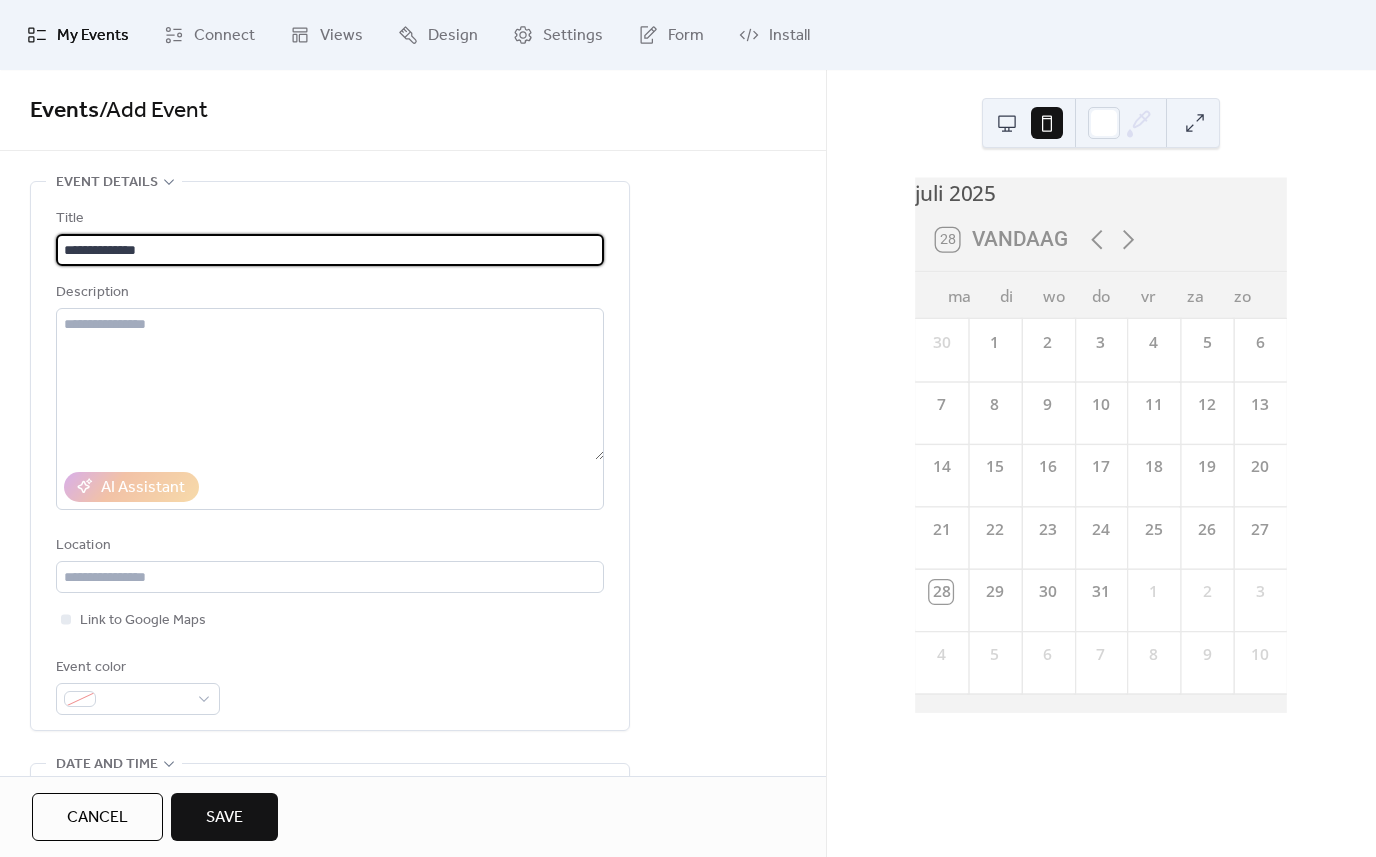 click on "**********" at bounding box center (330, 250) 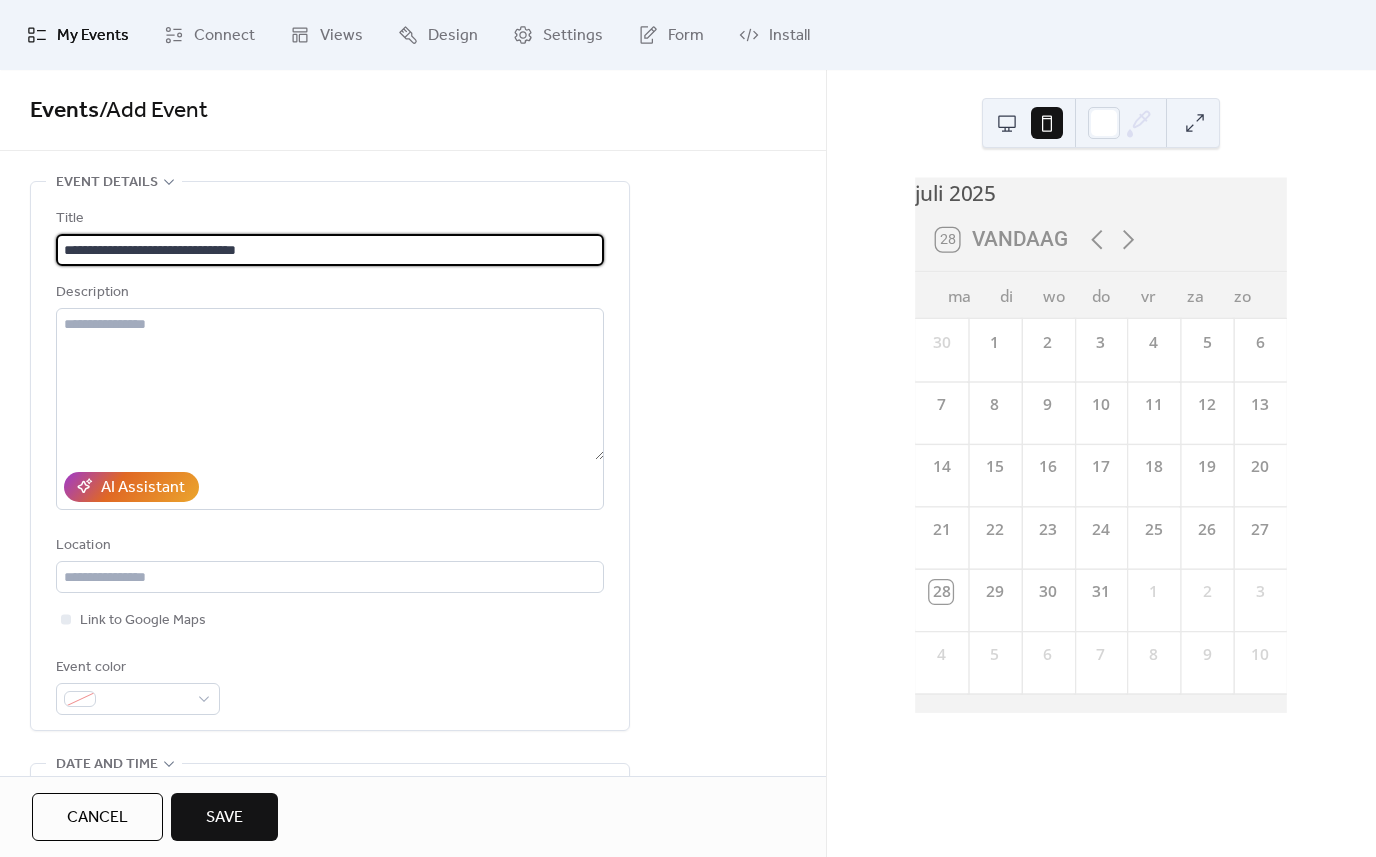 click on "**********" at bounding box center [330, 250] 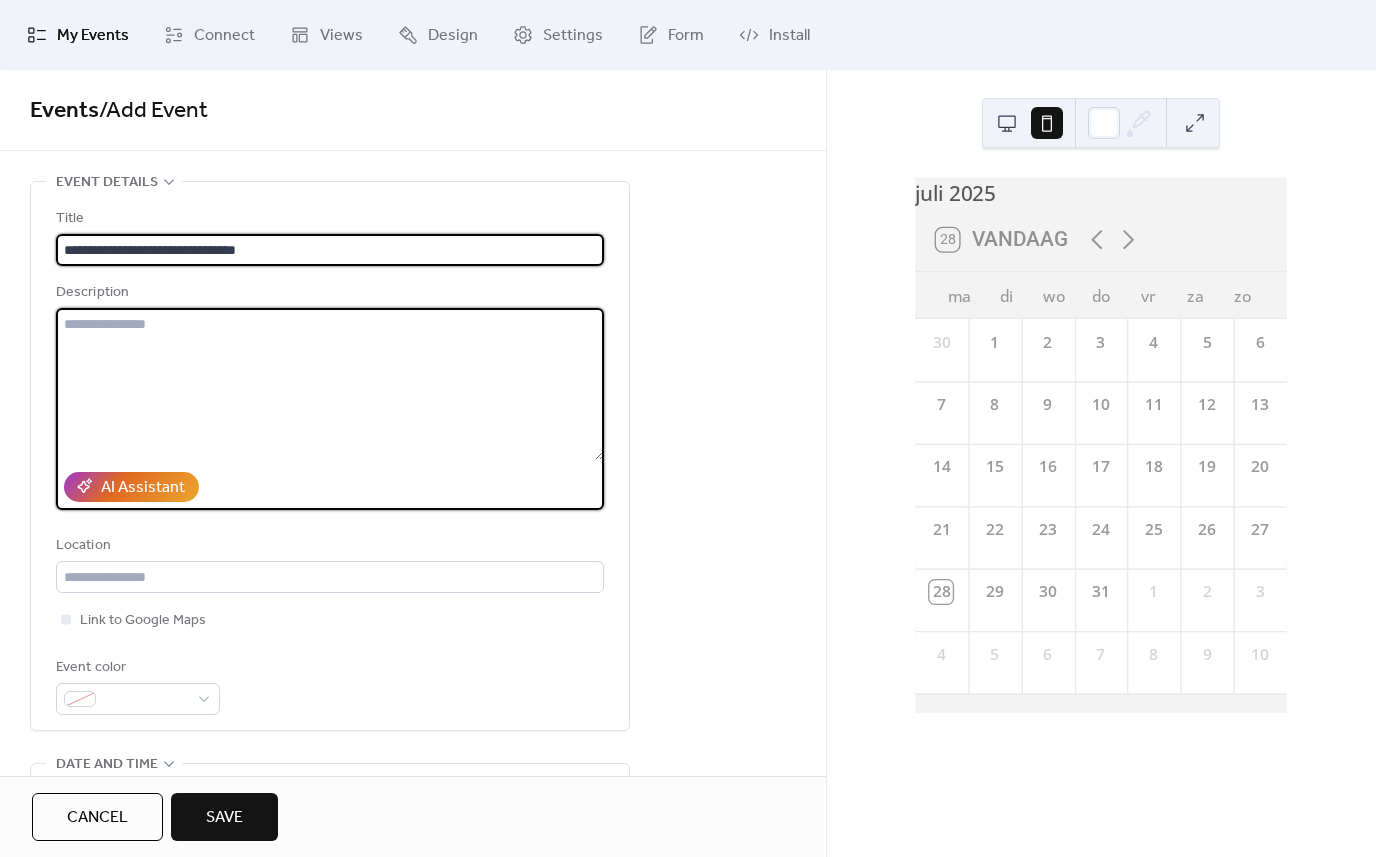 click at bounding box center (330, 384) 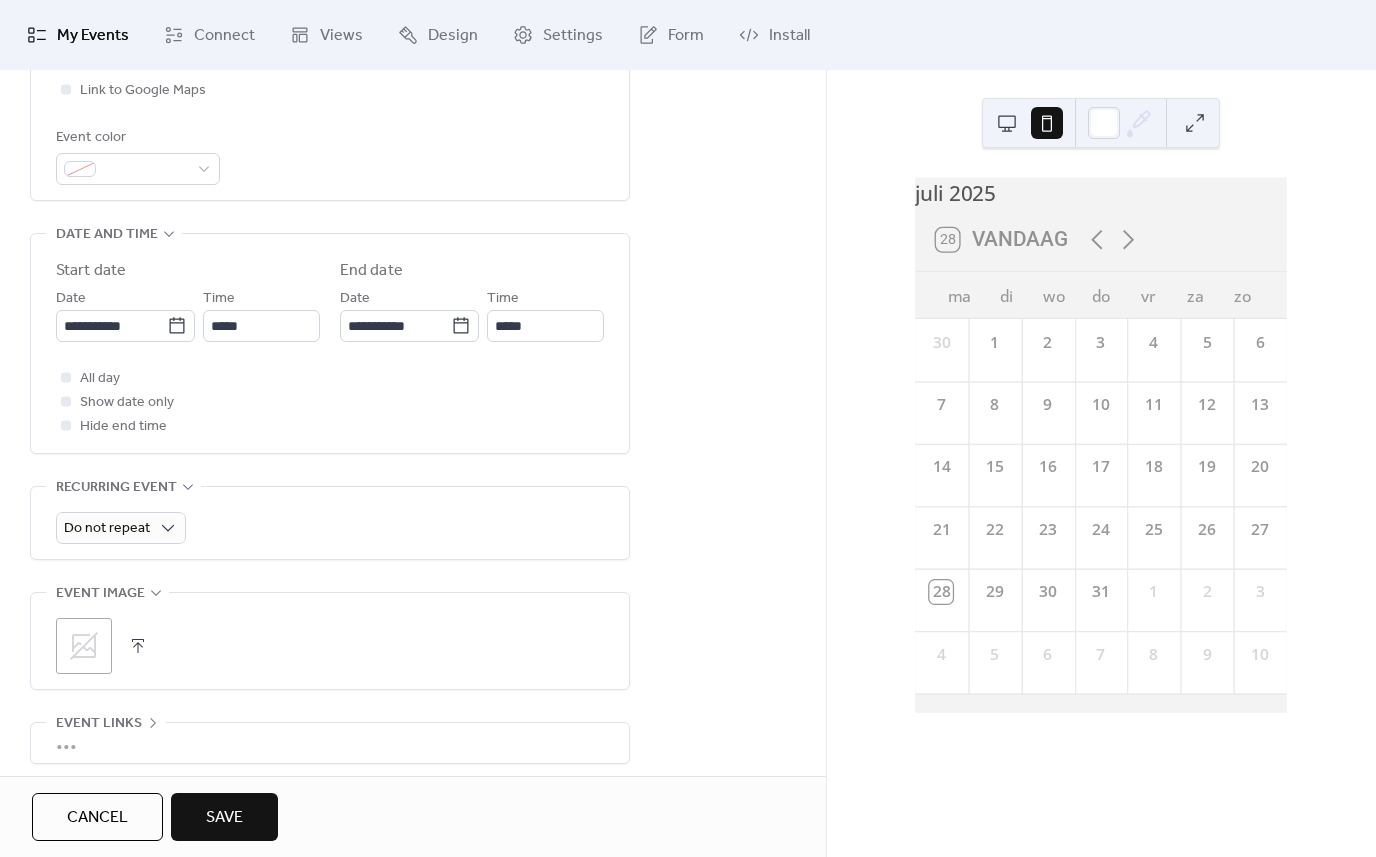 scroll, scrollTop: 532, scrollLeft: 0, axis: vertical 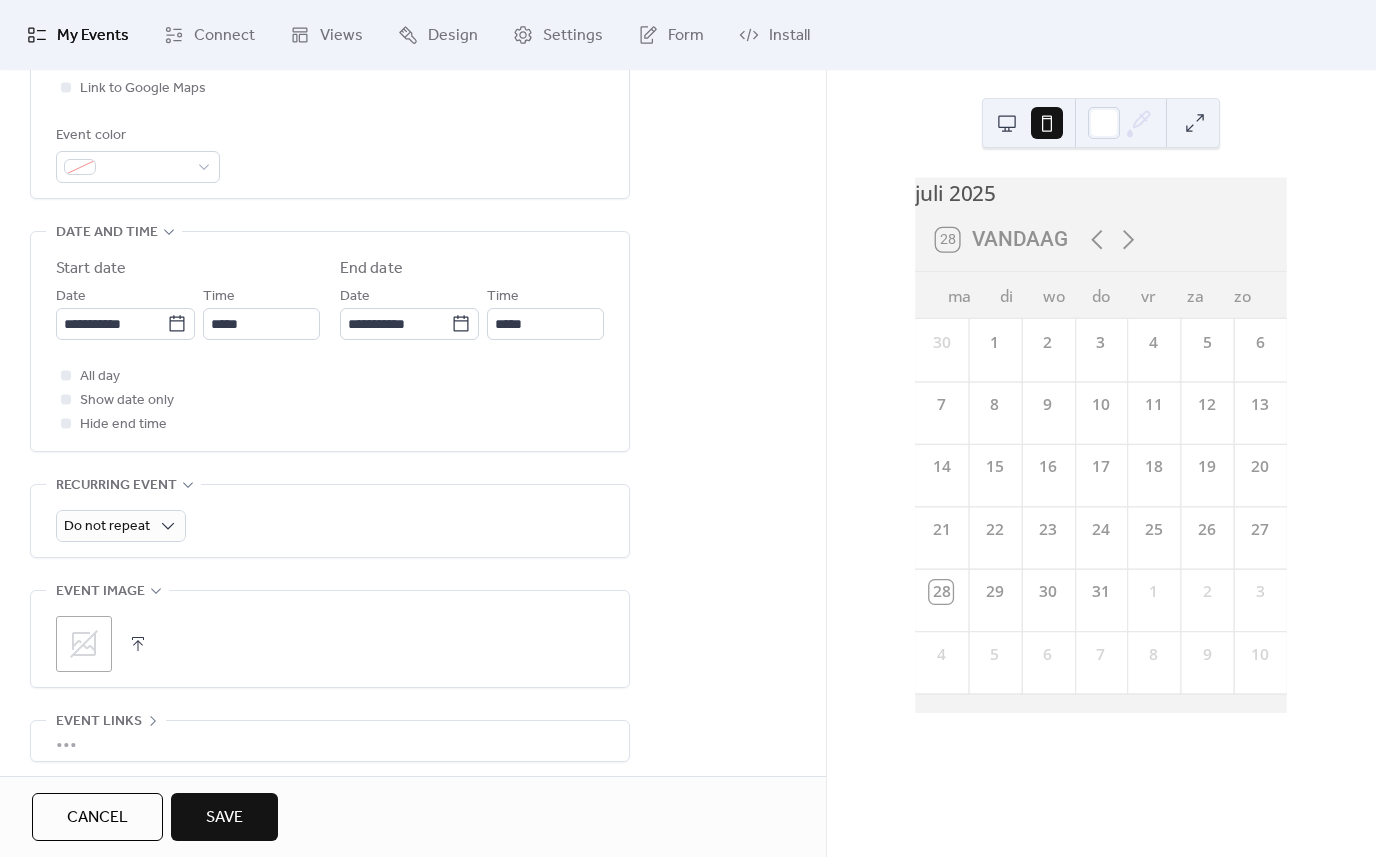 type on "**********" 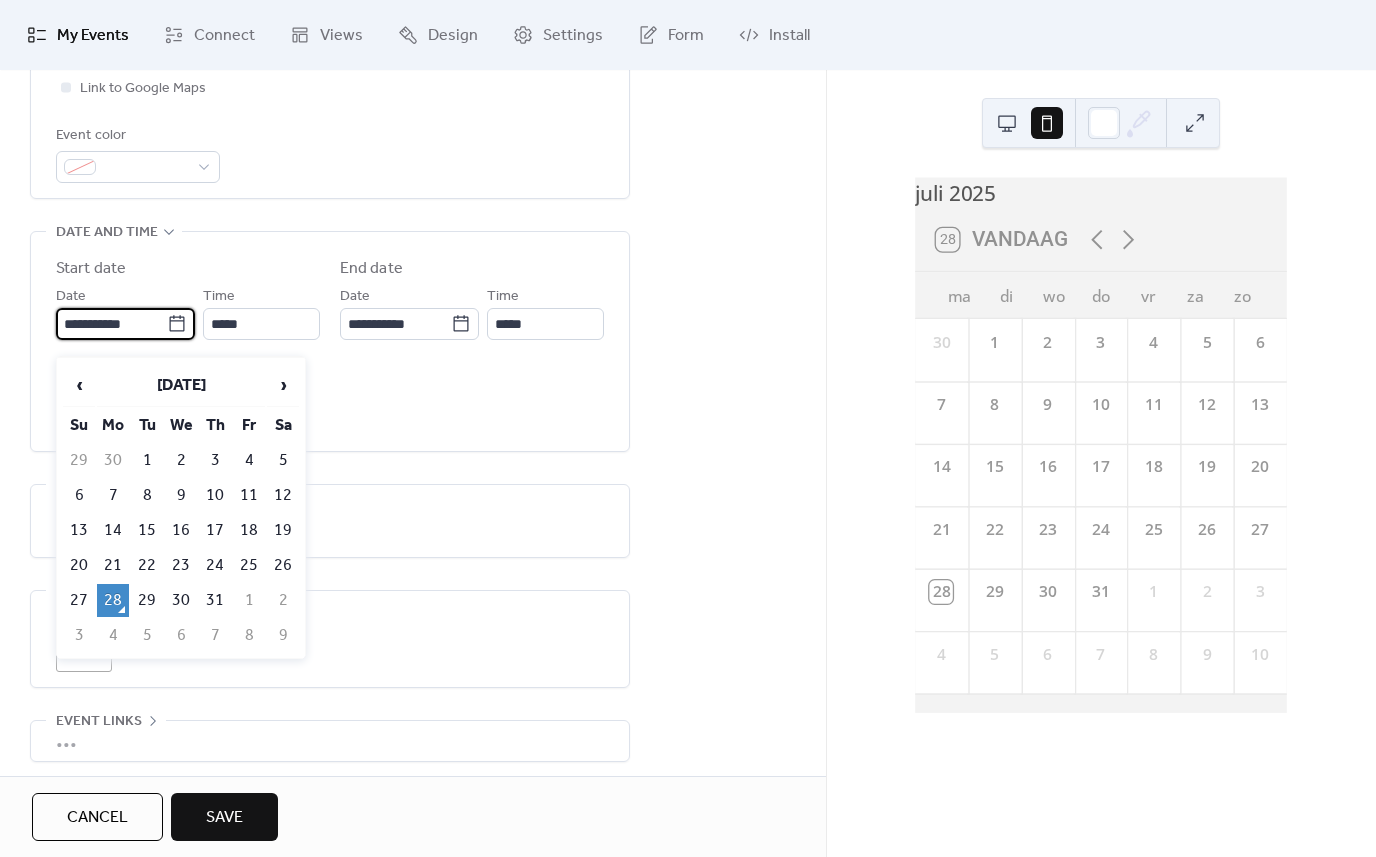click on "›" at bounding box center [283, 385] 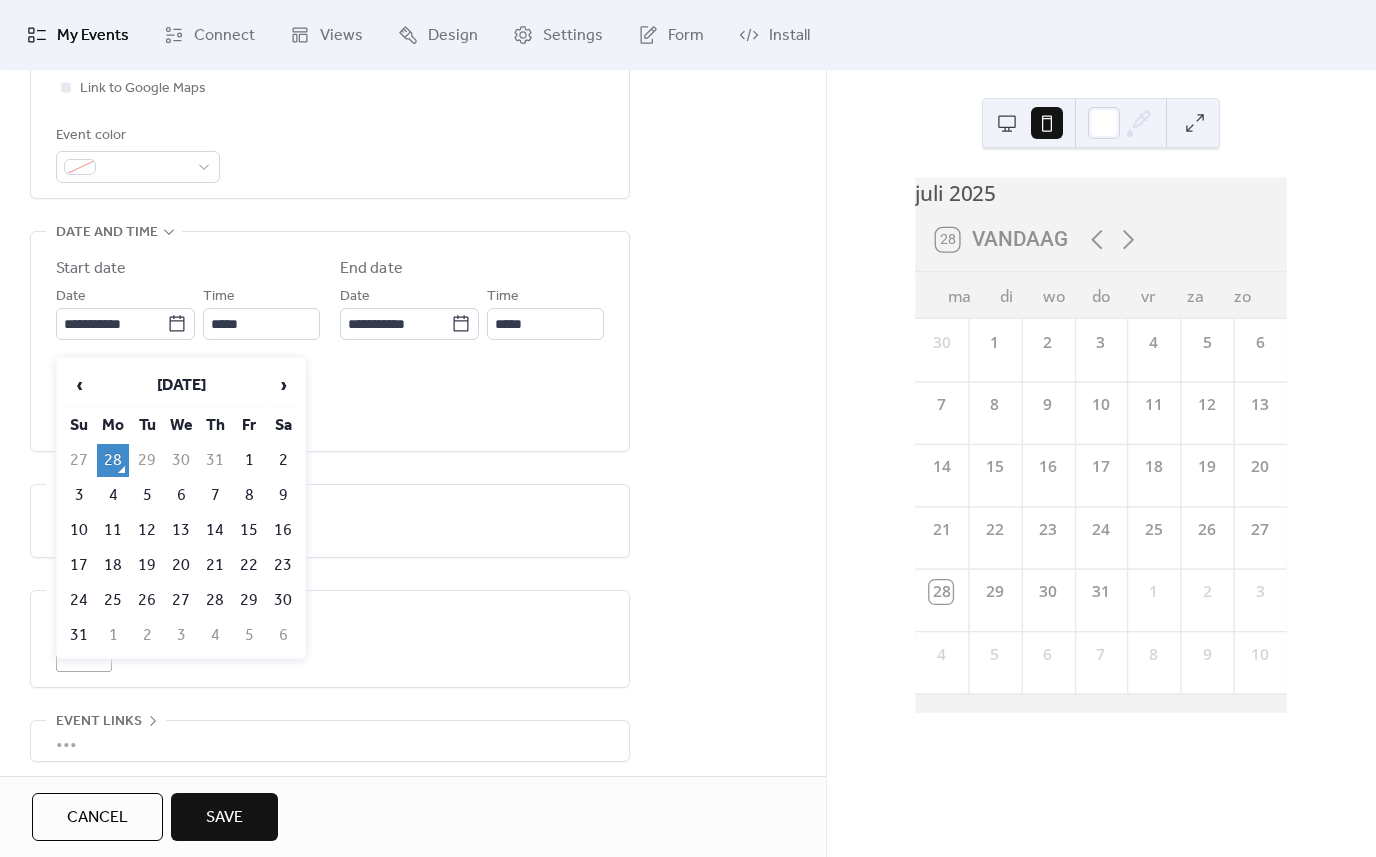 click on "11" at bounding box center [113, 530] 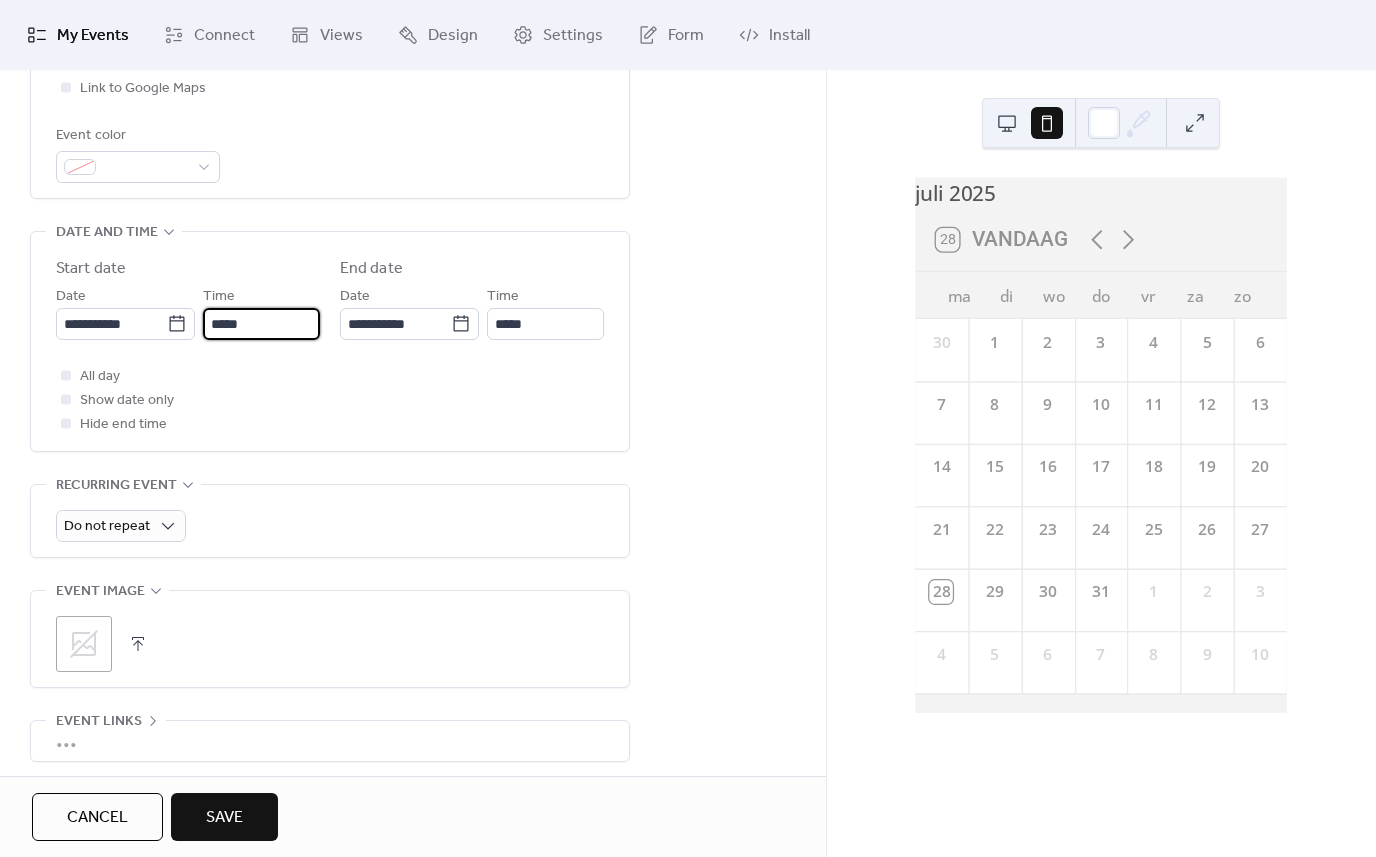 click on "*****" at bounding box center [261, 324] 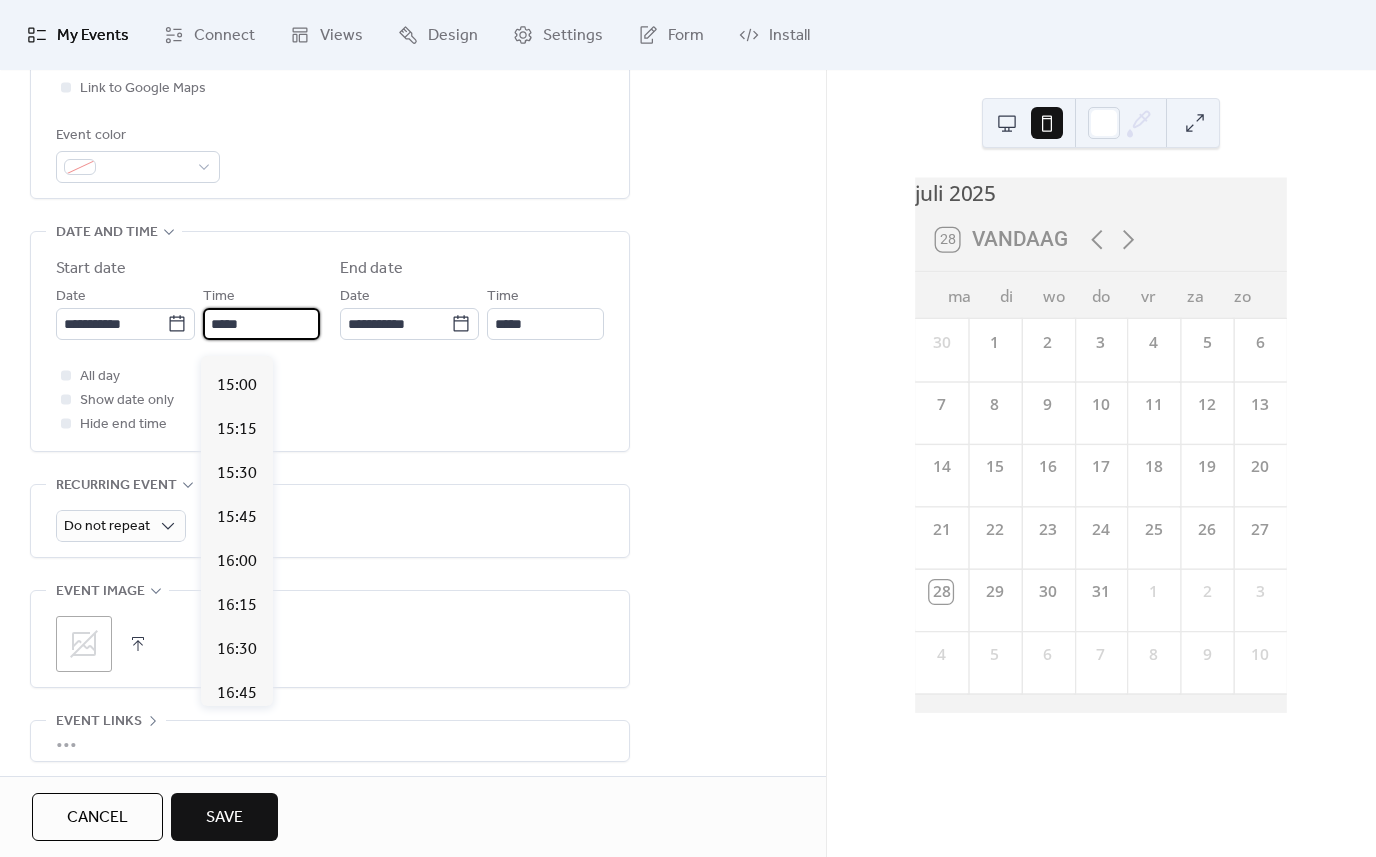 scroll, scrollTop: 2636, scrollLeft: 0, axis: vertical 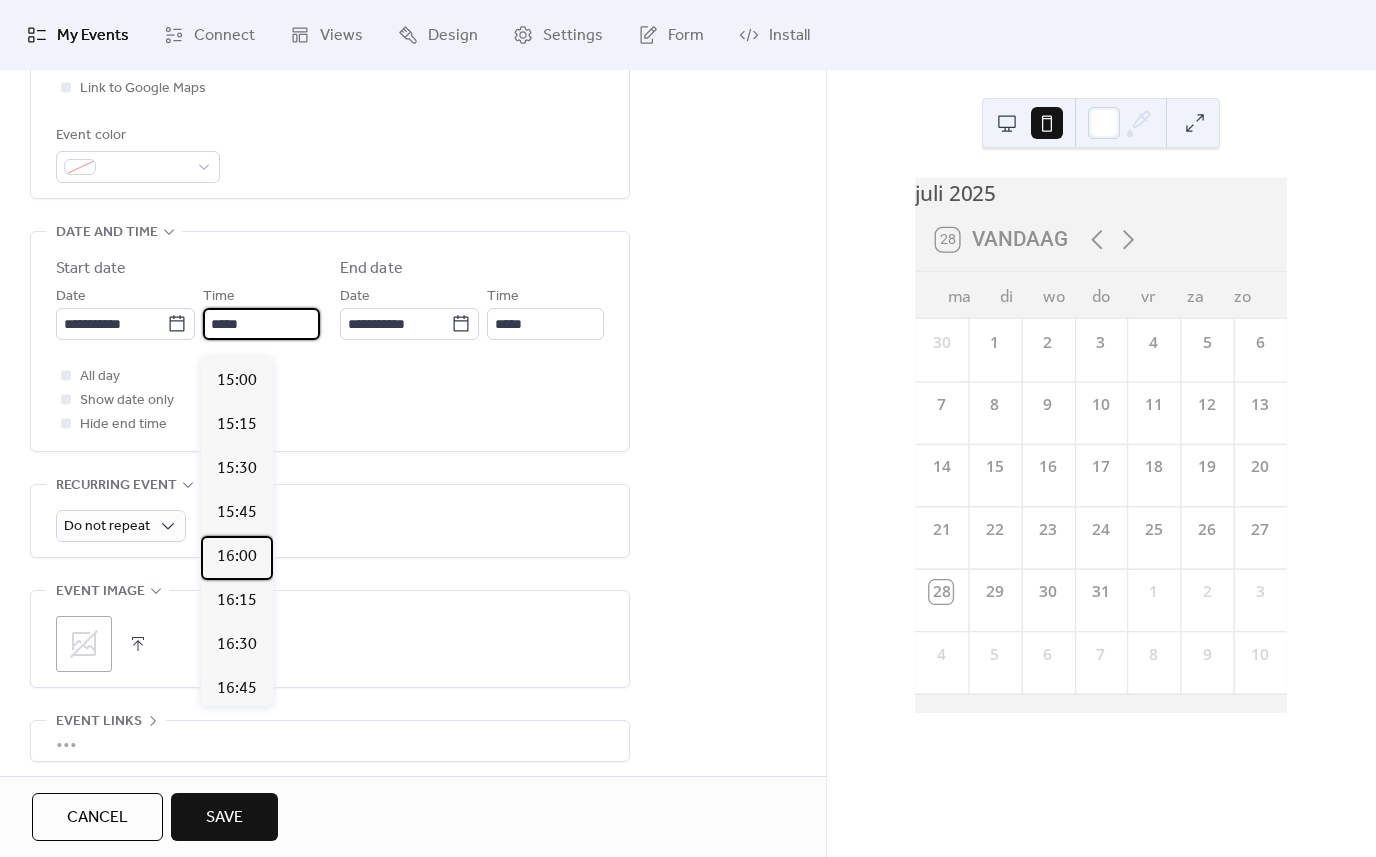 click on "16:00" at bounding box center (237, 557) 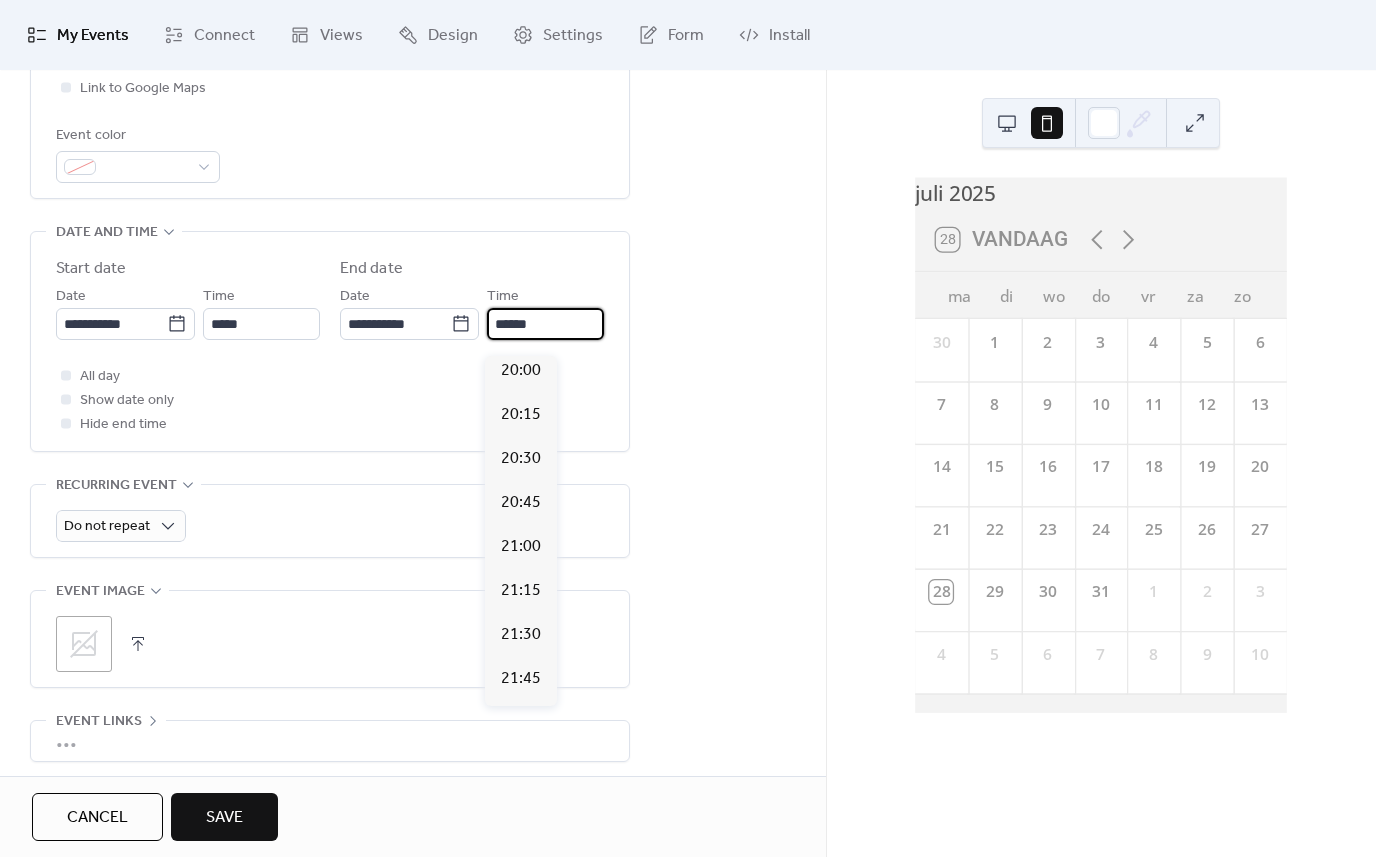 scroll, scrollTop: 670, scrollLeft: 0, axis: vertical 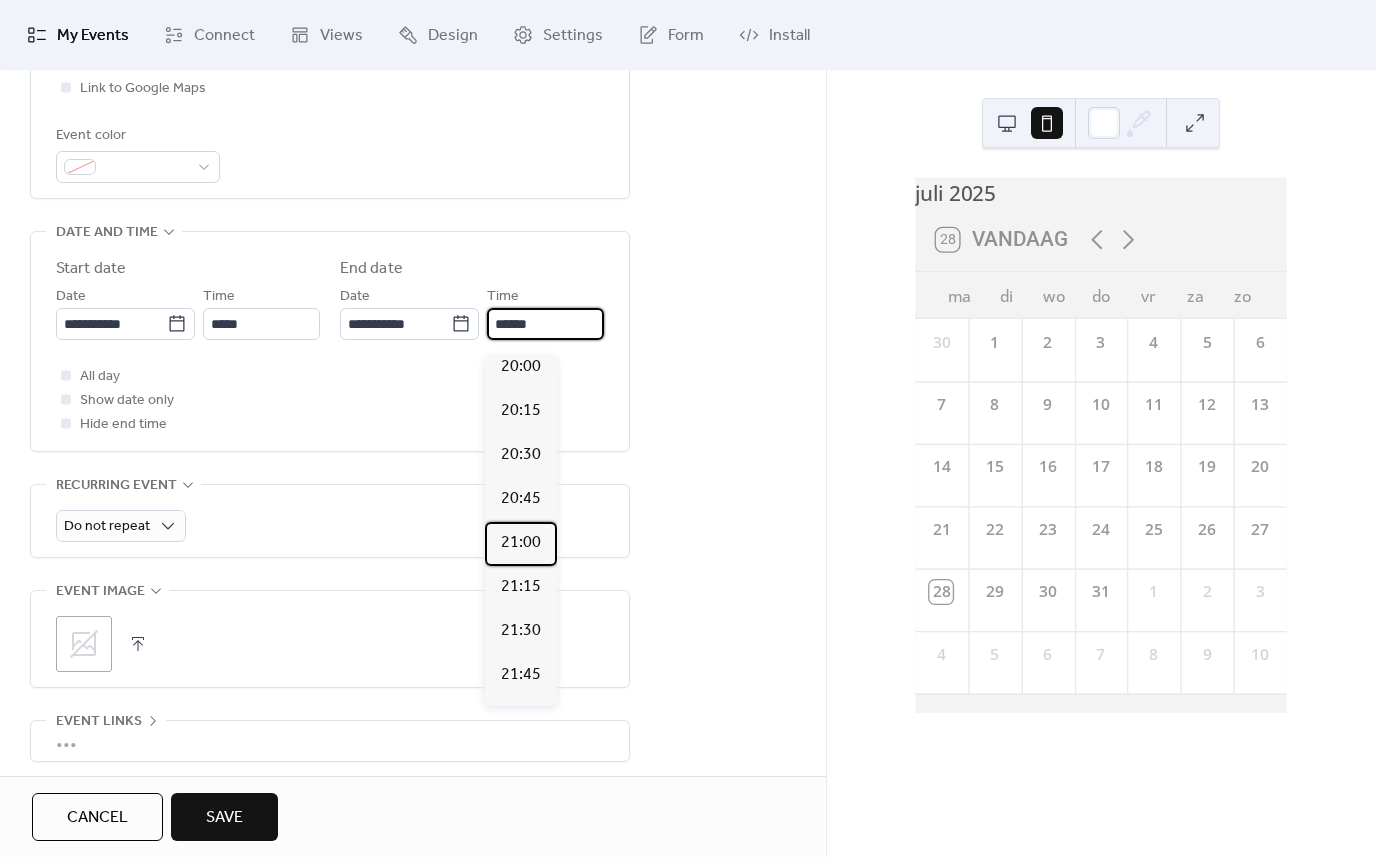 click on "21:00" at bounding box center [521, 543] 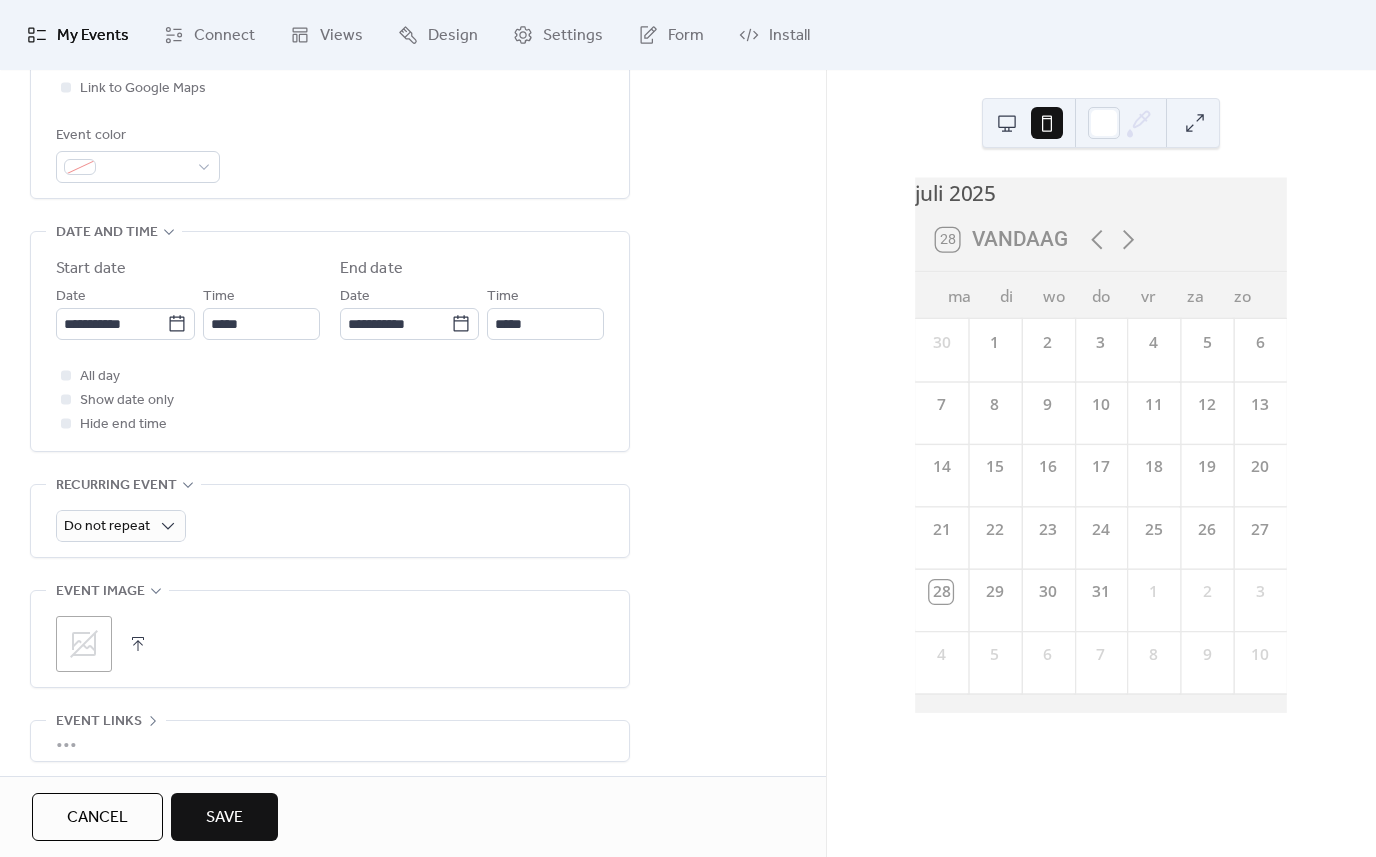 click on "Save" at bounding box center (224, 818) 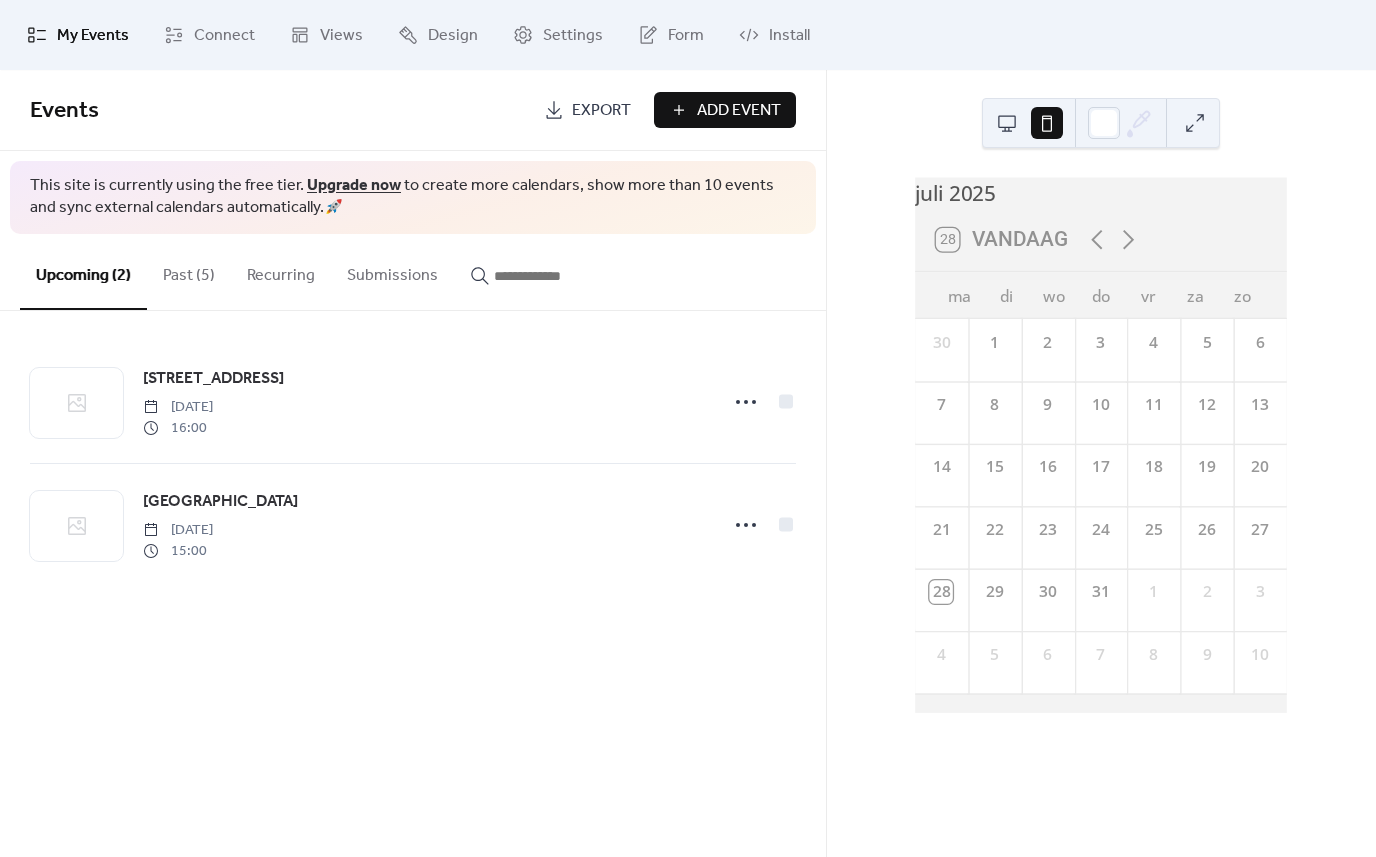 click on "Add Event" at bounding box center (739, 111) 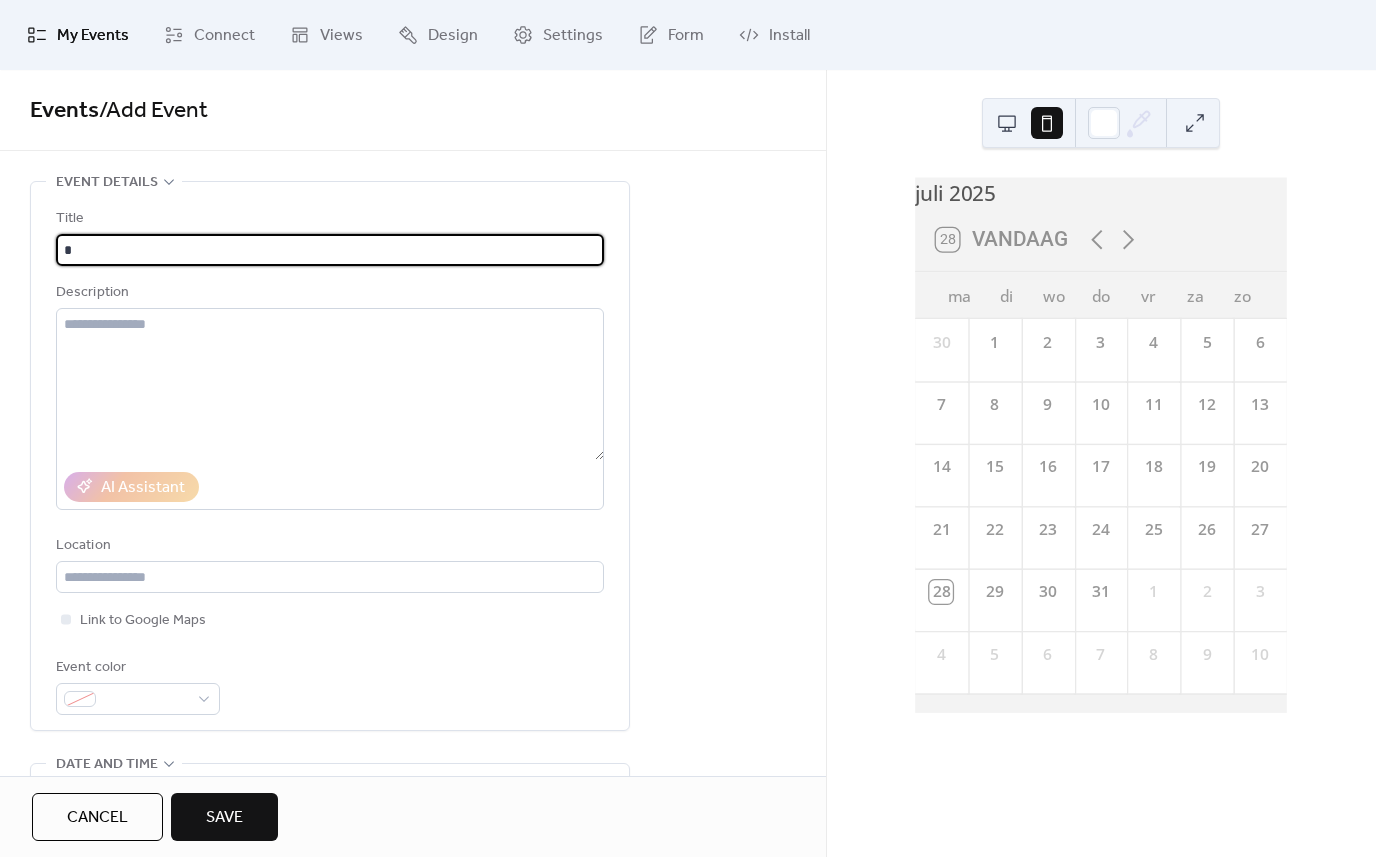type on "*" 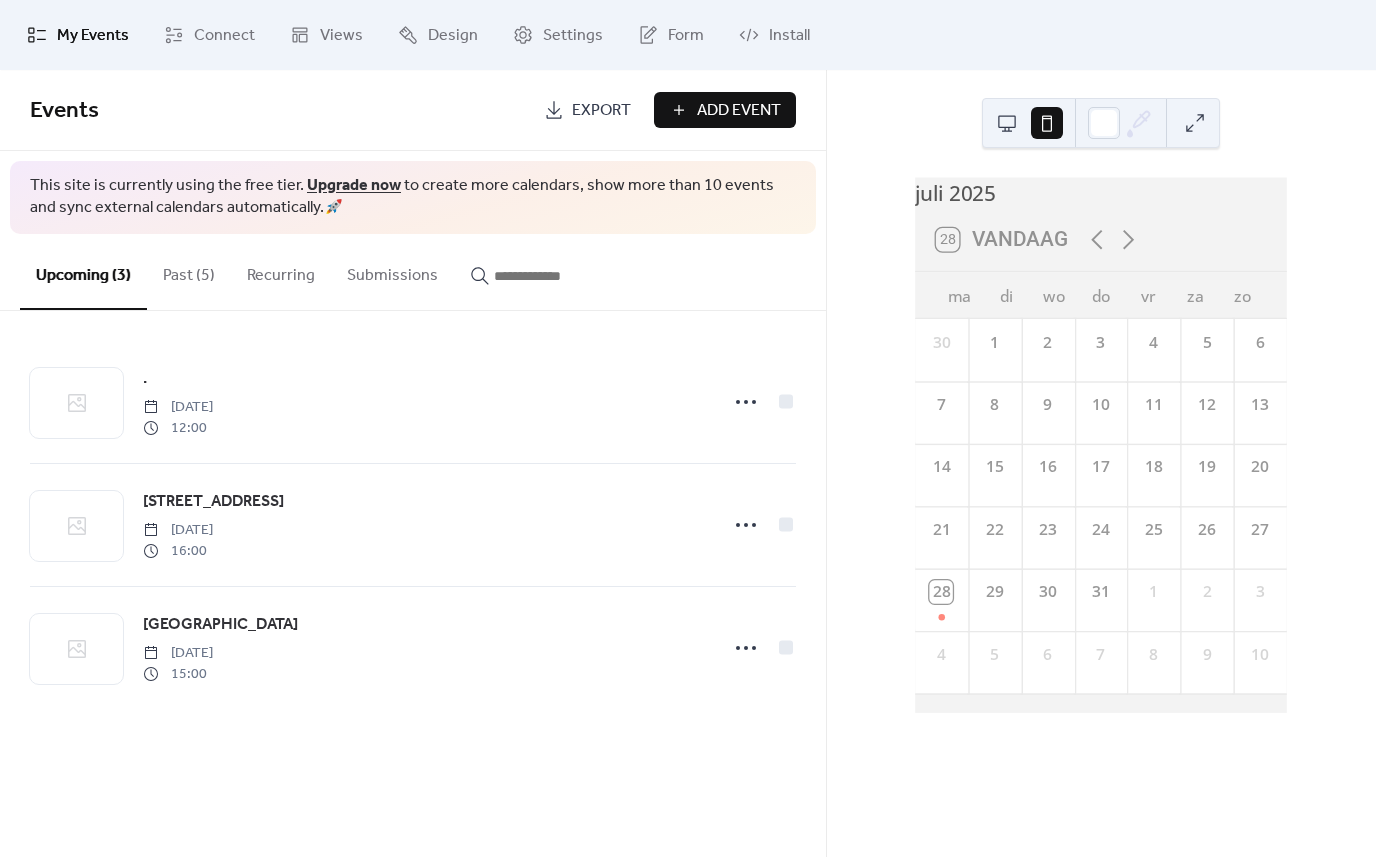 click on "Add Event" at bounding box center (739, 111) 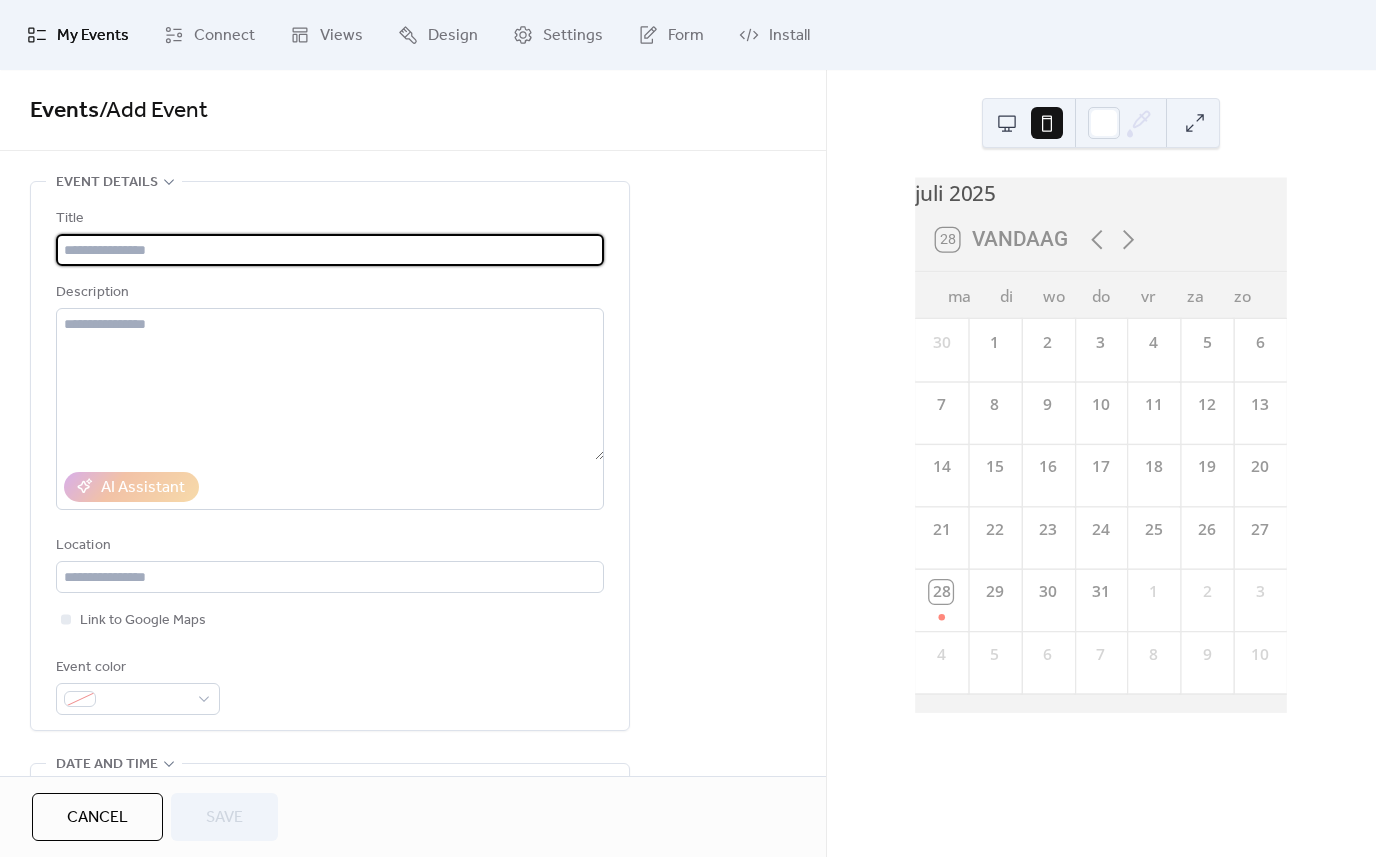 click at bounding box center [330, 250] 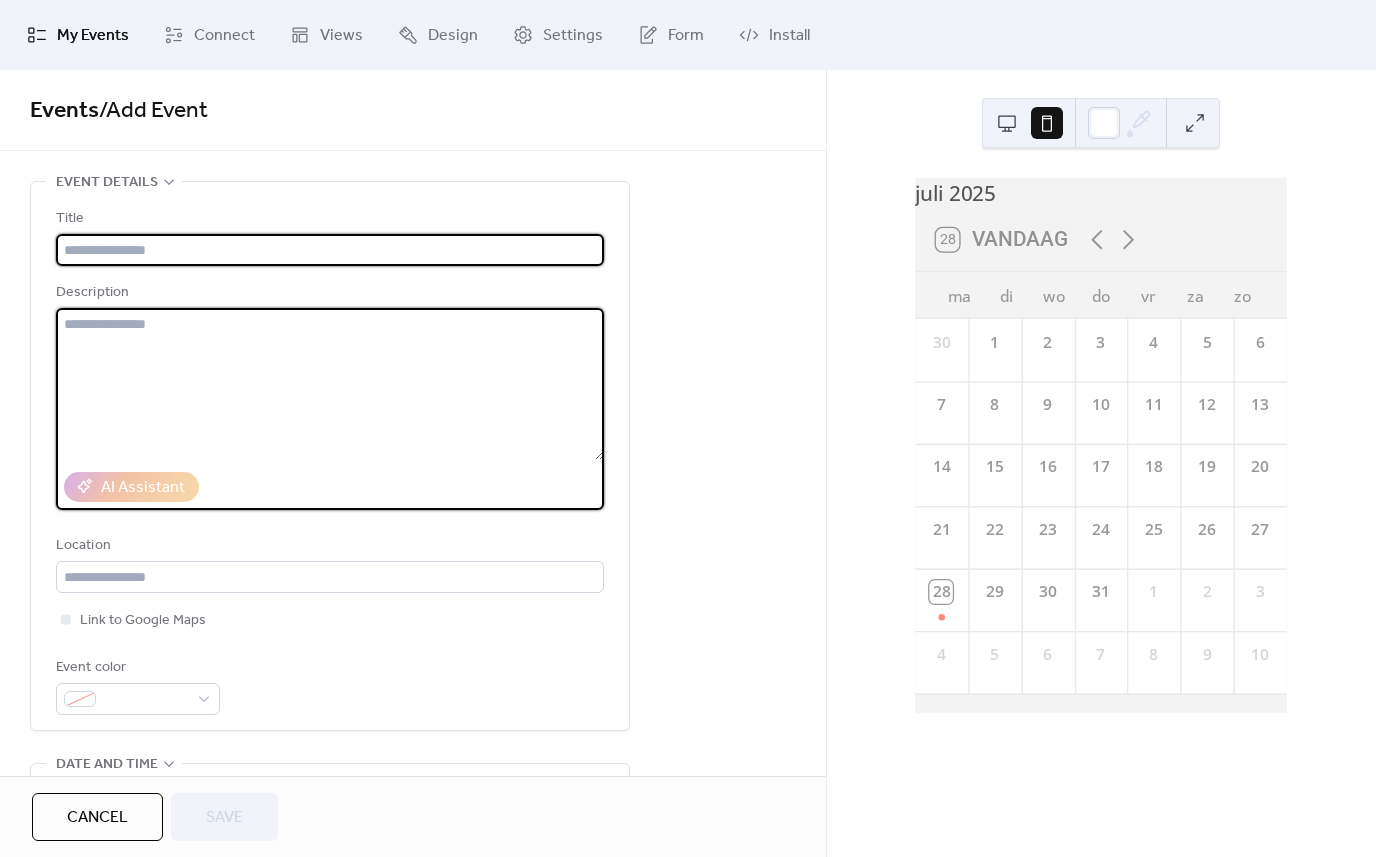 click at bounding box center (330, 250) 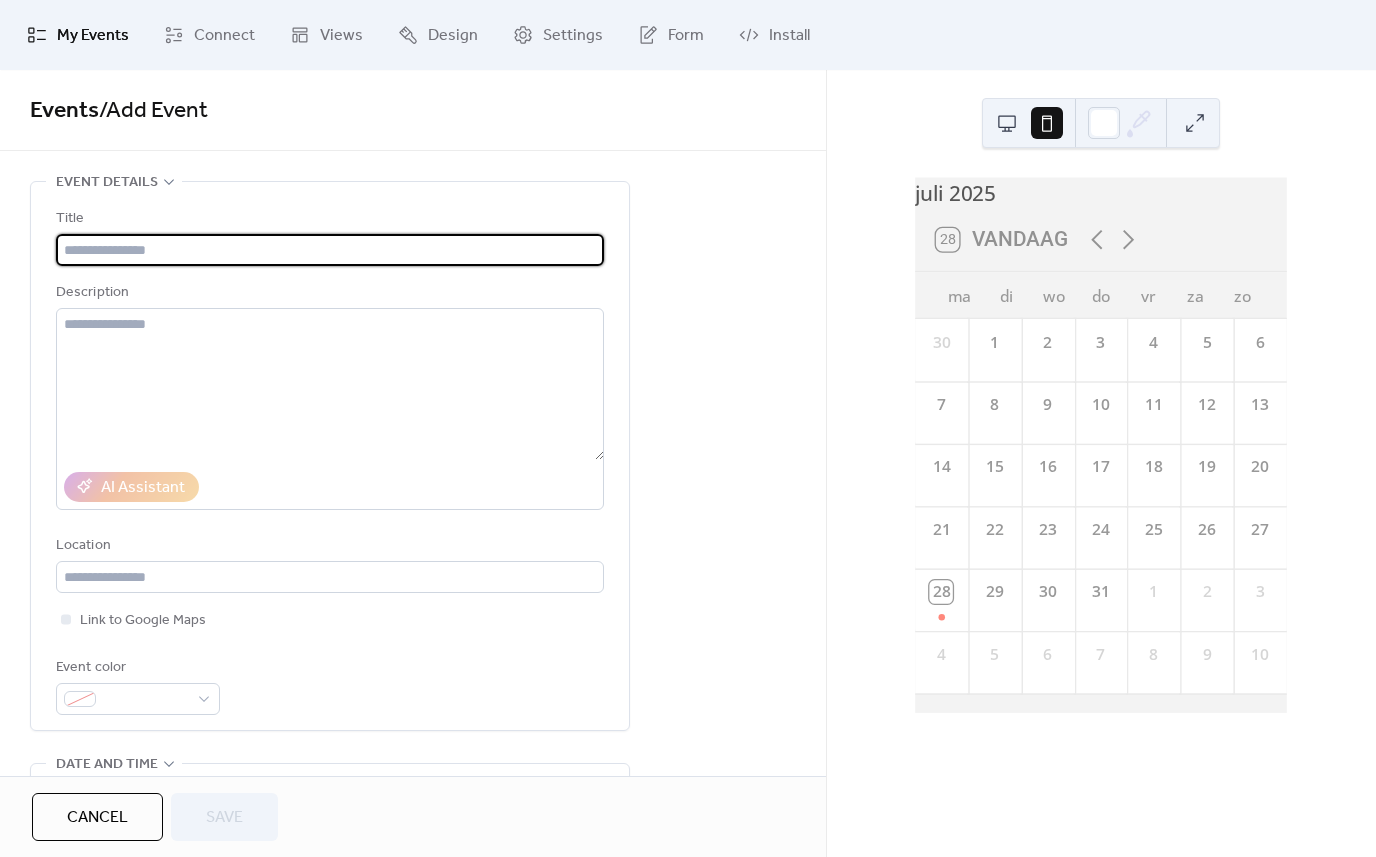 click at bounding box center [330, 250] 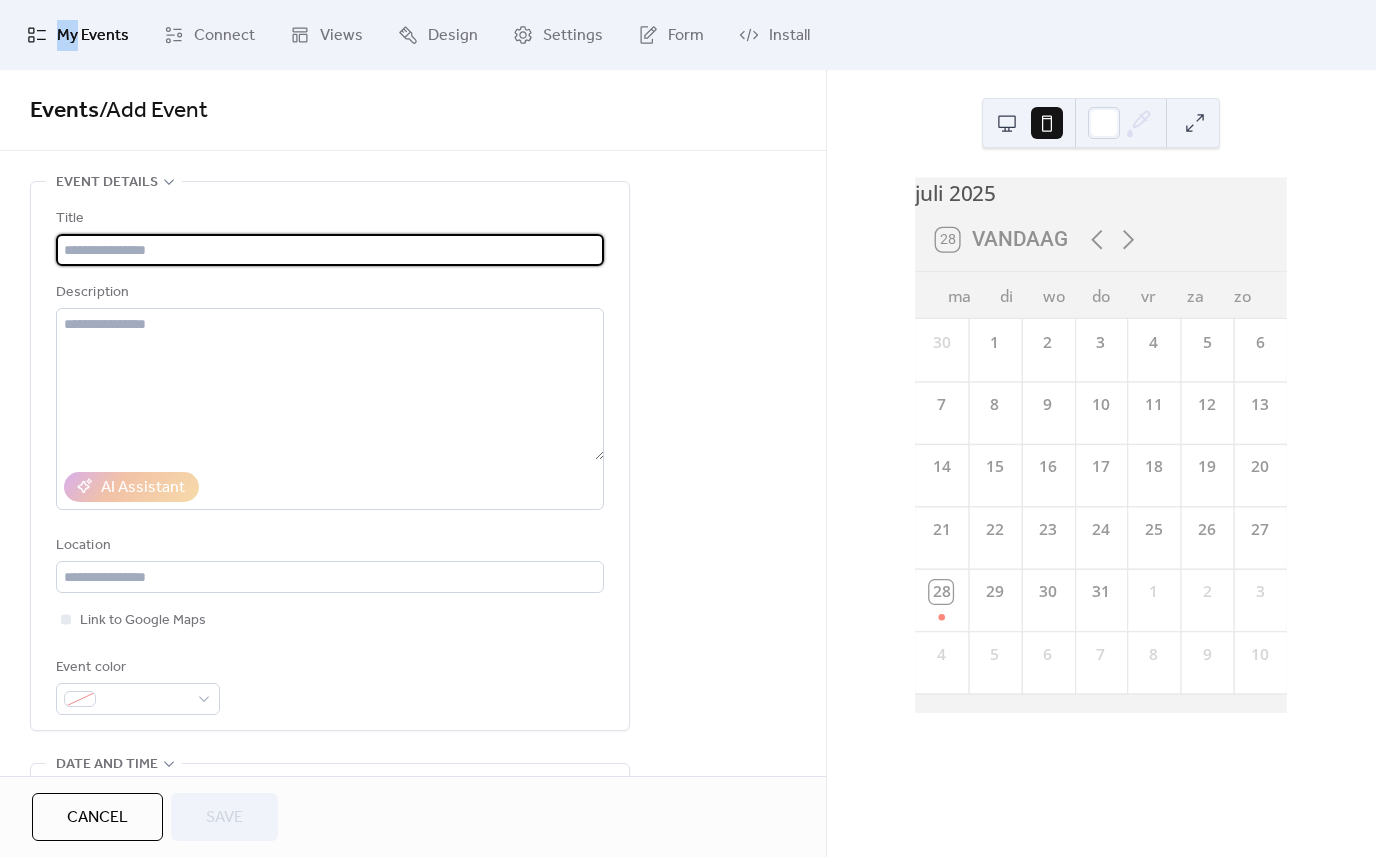 click at bounding box center [330, 250] 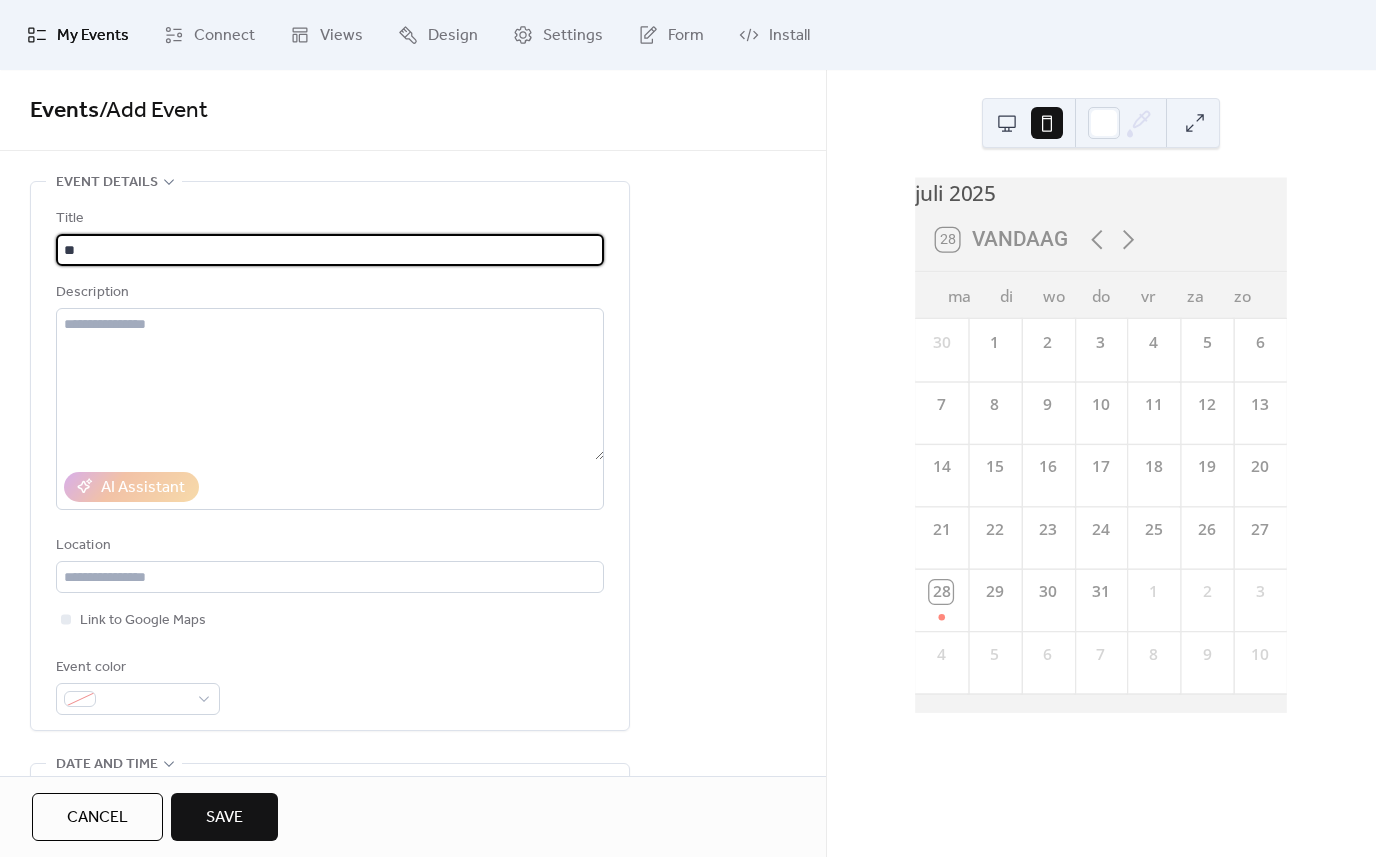 click on "**" at bounding box center (330, 250) 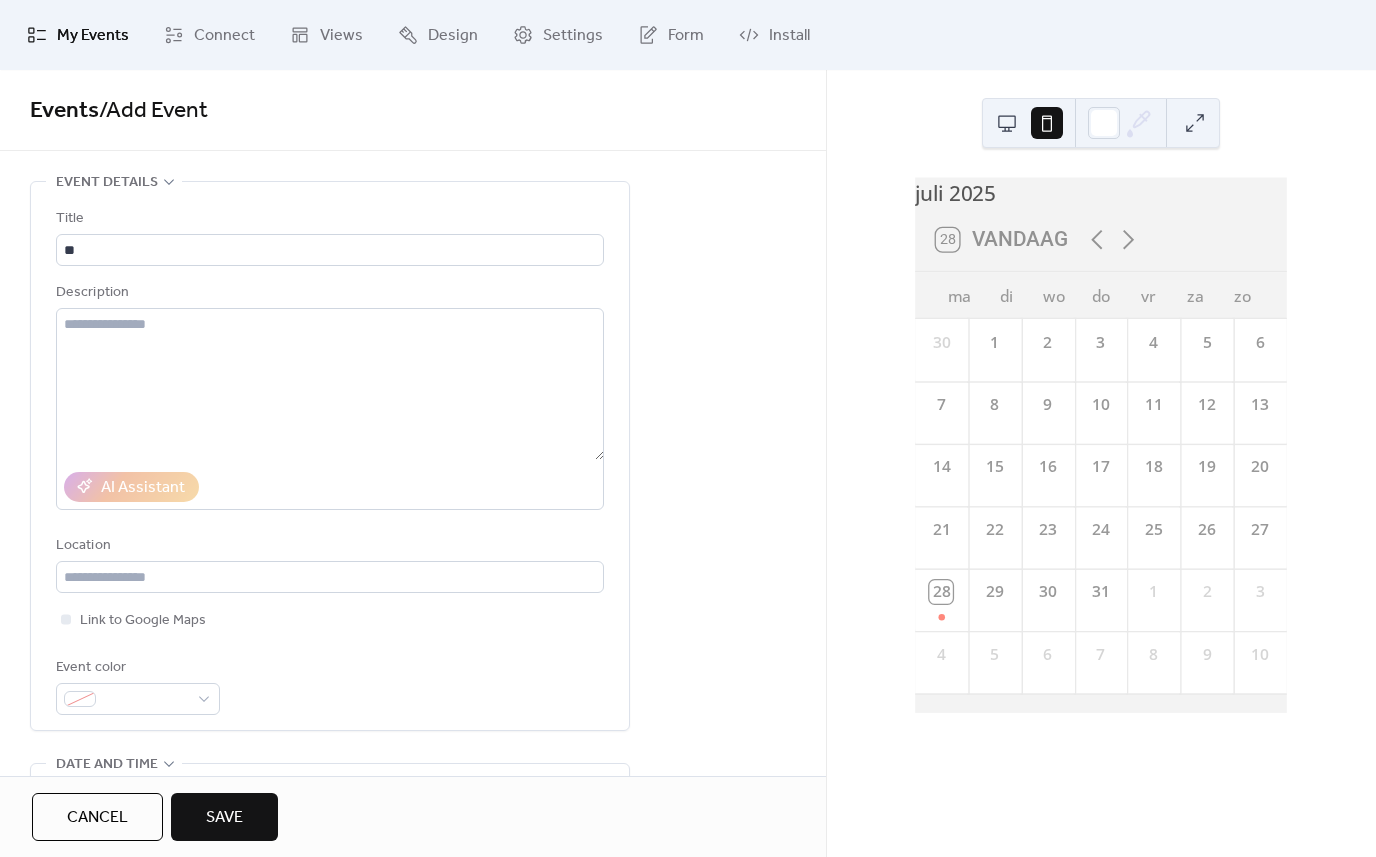 click on "**********" at bounding box center (413, 822) 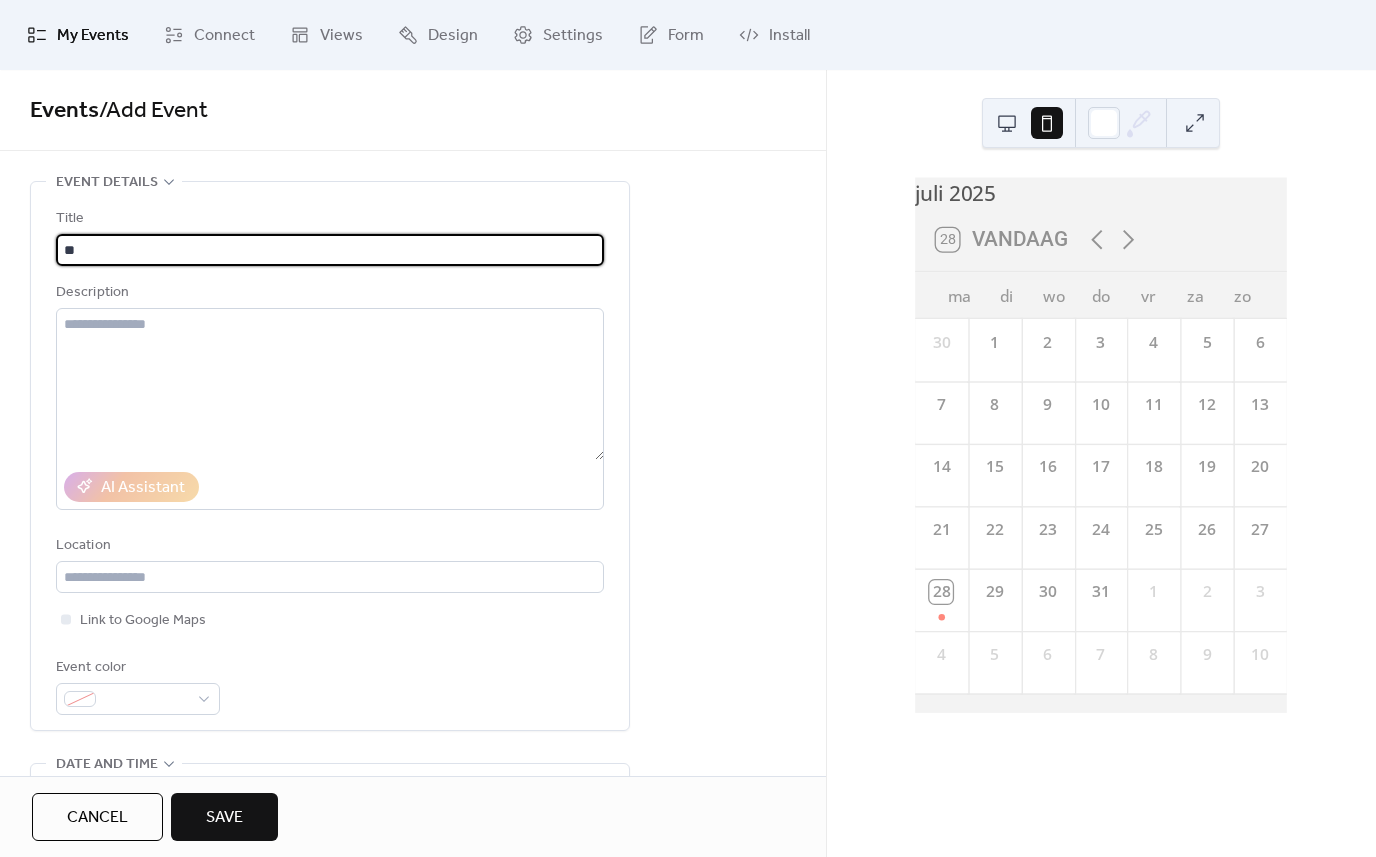 click on "**" at bounding box center (330, 250) 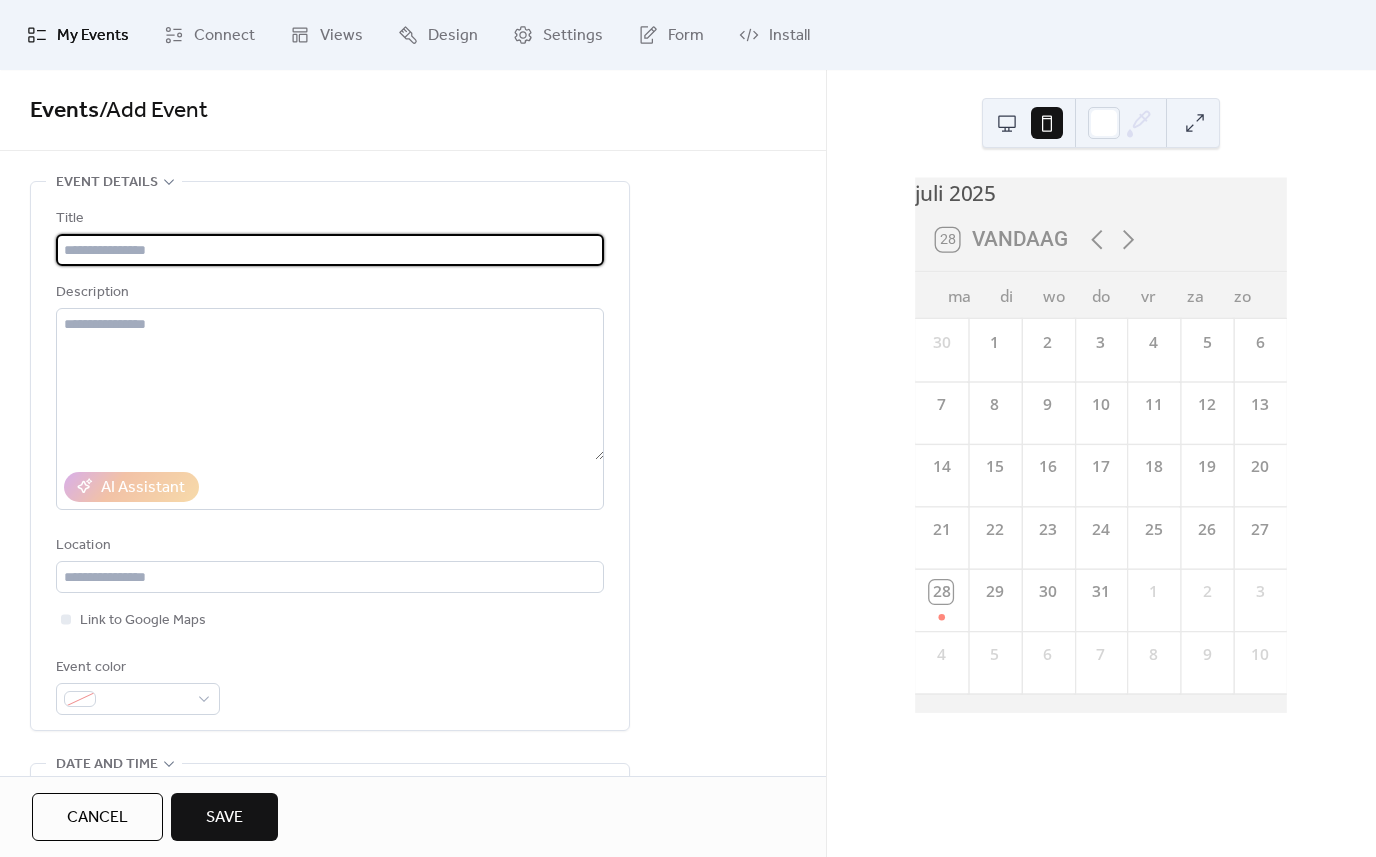 type 